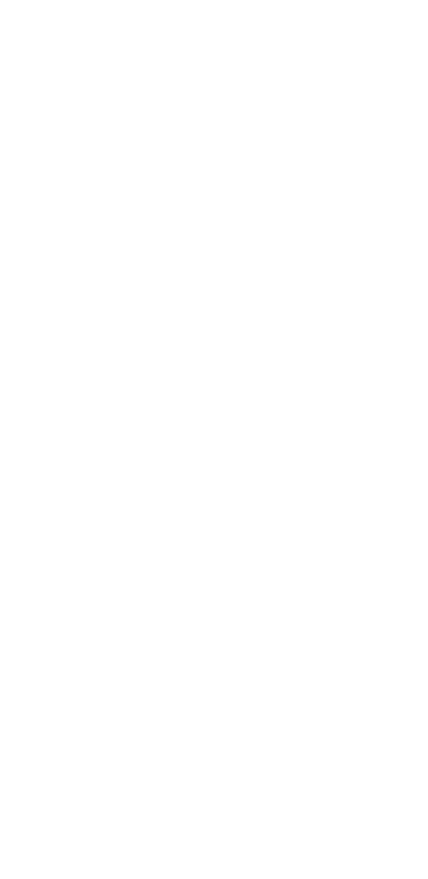 scroll, scrollTop: 0, scrollLeft: 0, axis: both 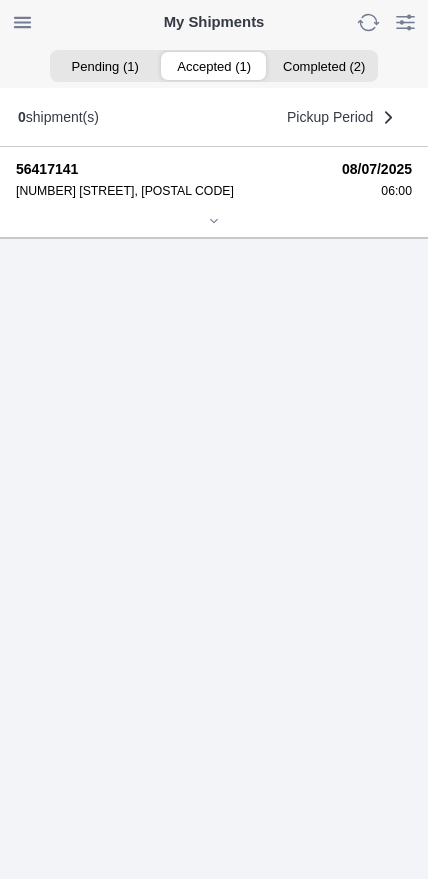 click on "Accepted (1)" at bounding box center (213, 66) 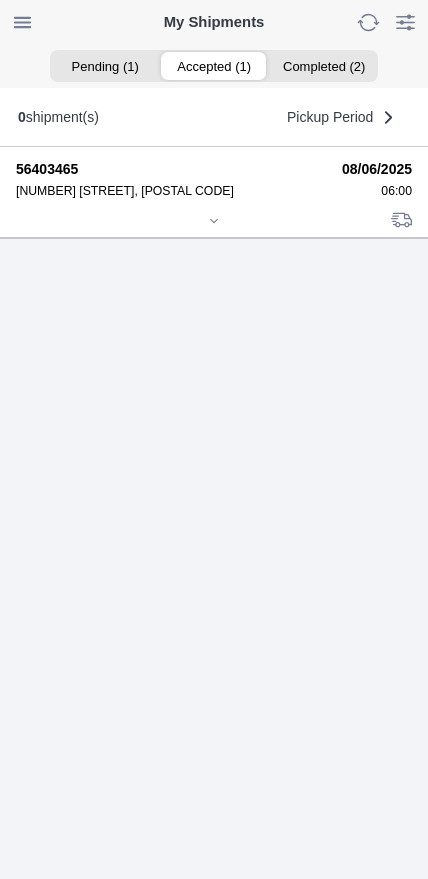 click 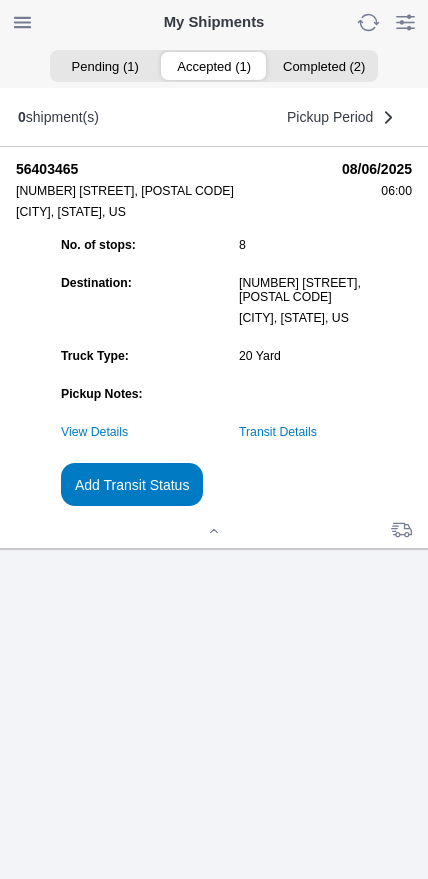 click on "Transit Details" 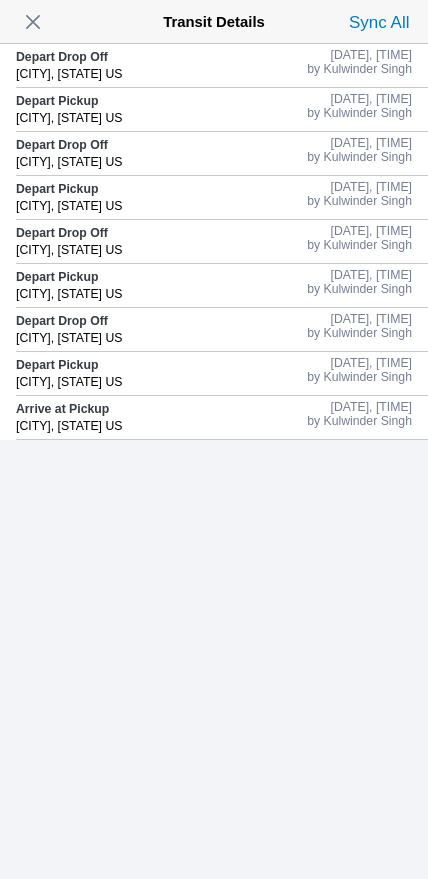 click at bounding box center (33, 22) 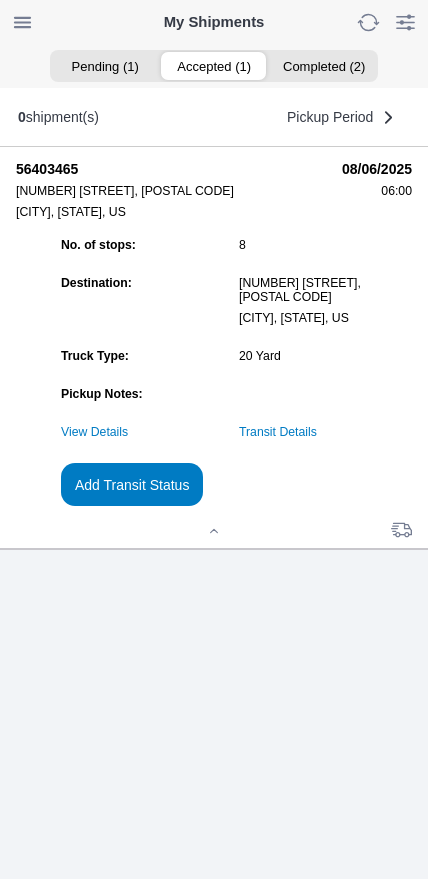 click on "Transit Details" 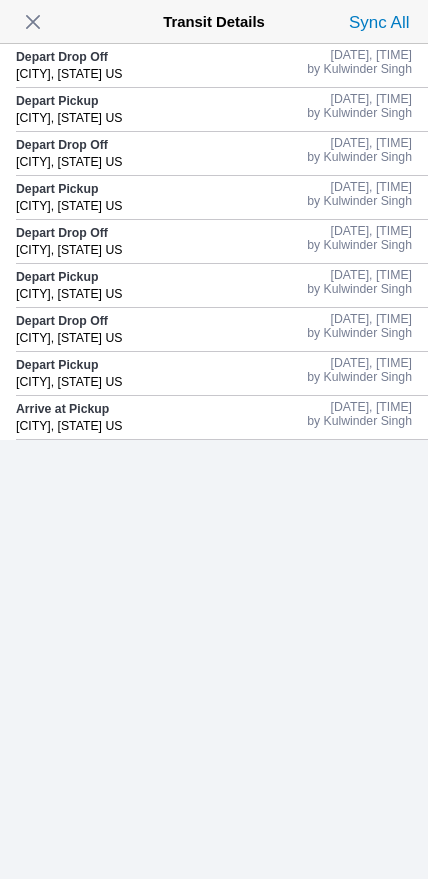 click at bounding box center [33, 22] 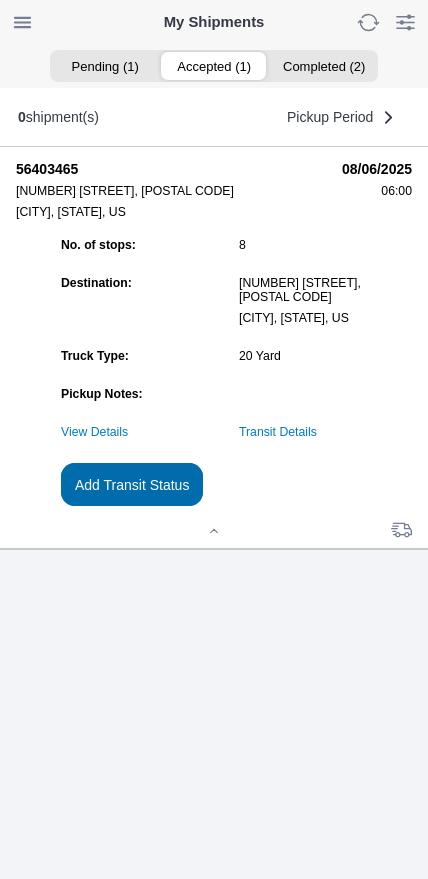 click on "Add Transit Status" 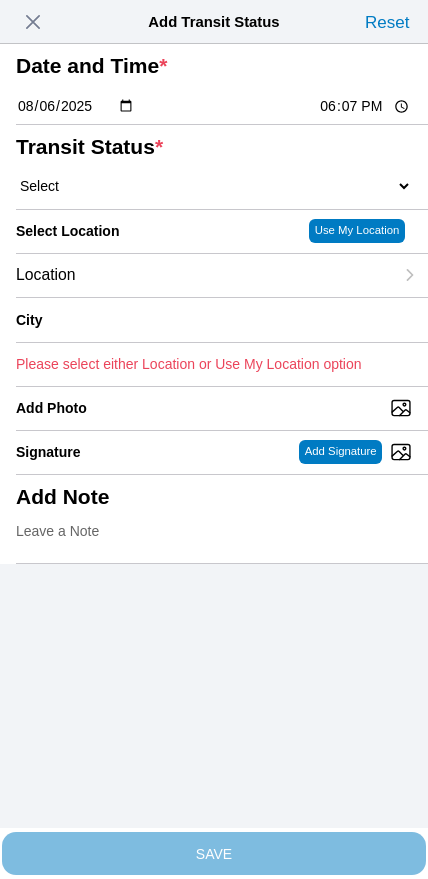 click on "18:07" 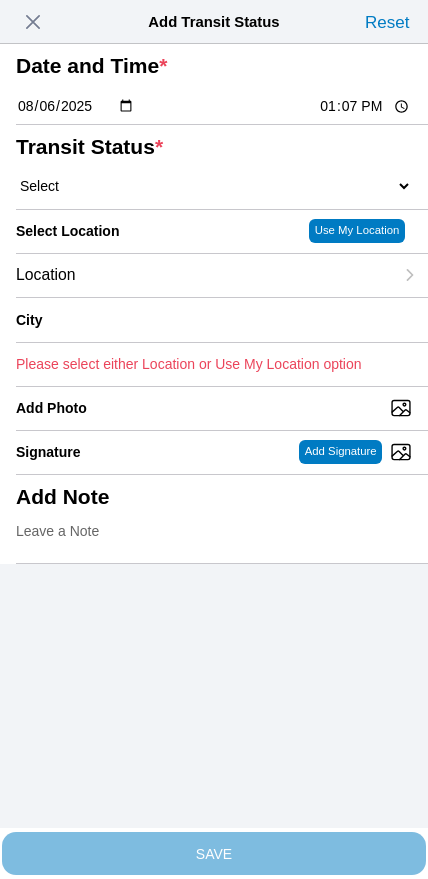 type on "13:00" 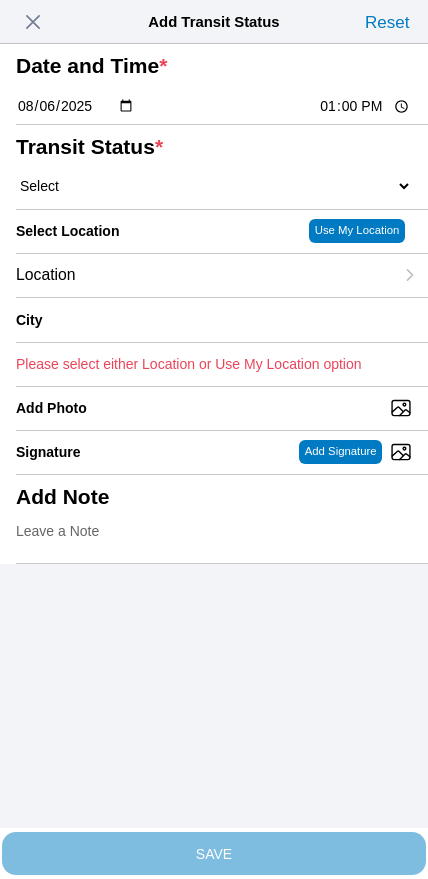 click on "Select  Arrive at Drop Off   Arrive at Pickup   Break Start   Break Stop   Depart Drop Off   Depart Pickup   Shift Complete" 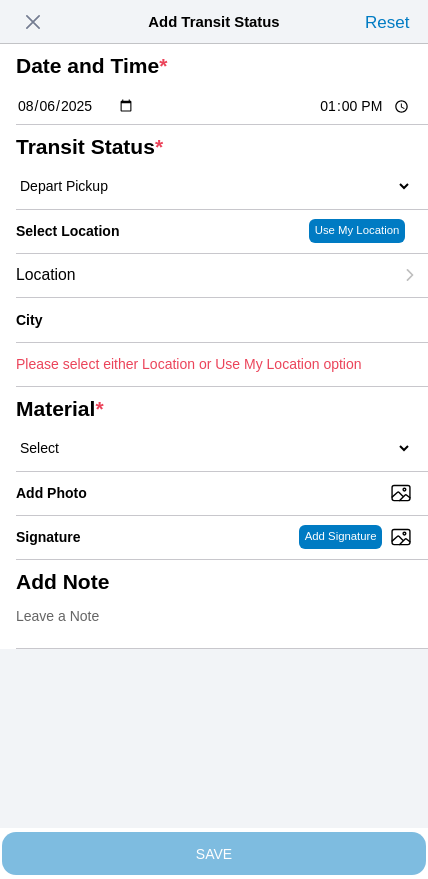 click on "Location" 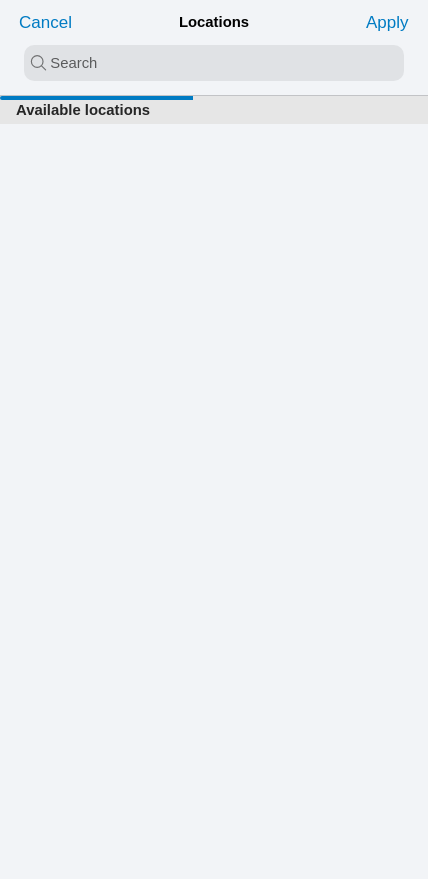 click at bounding box center (214, 63) 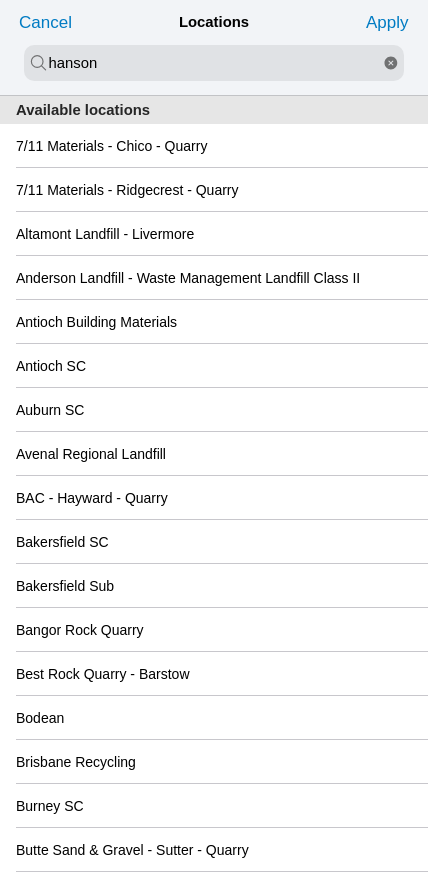 type on "hanson" 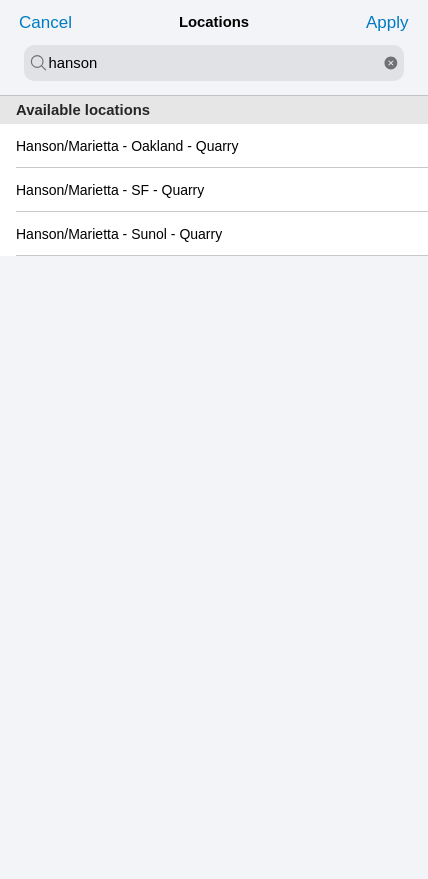 click on "Hanson/Marietta - Oakland - Quarry" 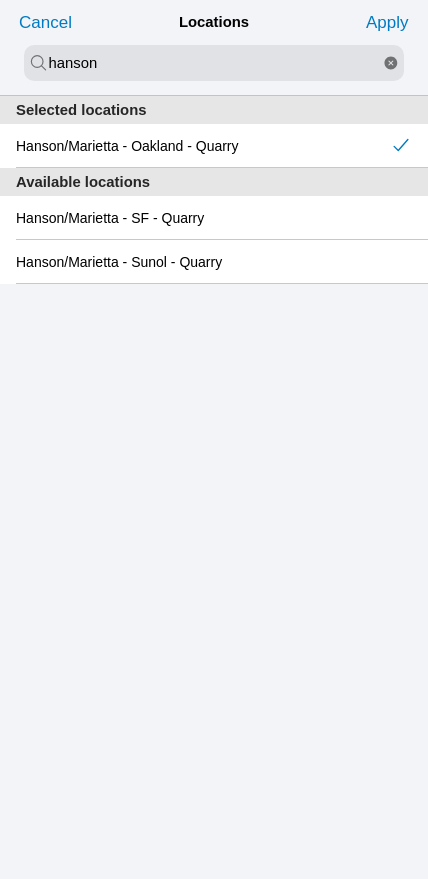 click on "Apply" 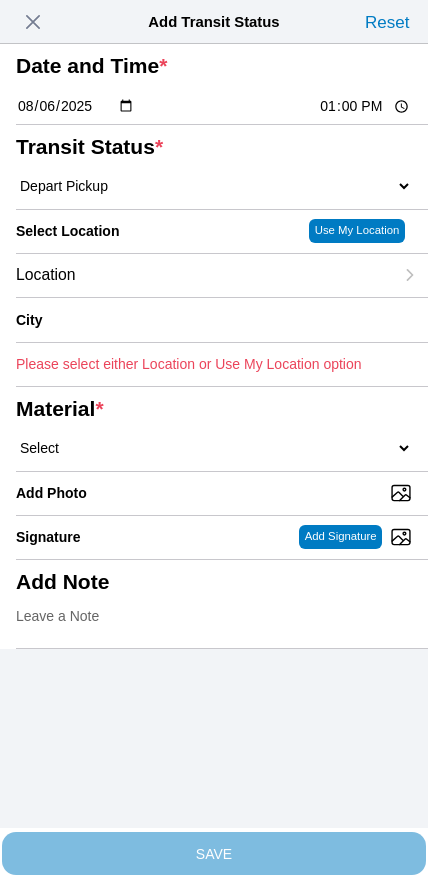 type on "Oakland" 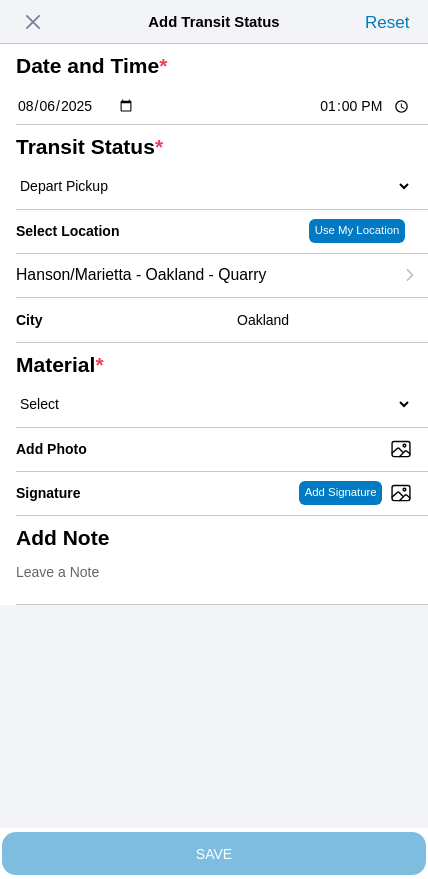 click on "Select  1" x 3" Rock   1" x 4" Rock   2" x 4" Rock   Asphalt Cold Patch   Backfill Spec Lapis Sand (EMS 4123)   Backfill Spec Sand (EMS 4123)   Base Rock (Class 2)   Broken Concrete/Asphalt   C-Ballast   Crushed Base Rock (3/4")   D-Ballast   Drain Rock (1.5")   Drain Rock (3/4")   Dry Spoils   Oversized Concrete/Asphalt   Palletized EZ Street   Premium Asphalt Cold Patch   Recycled Base Rock (Class 2)   Rip Rap   Top Soil" 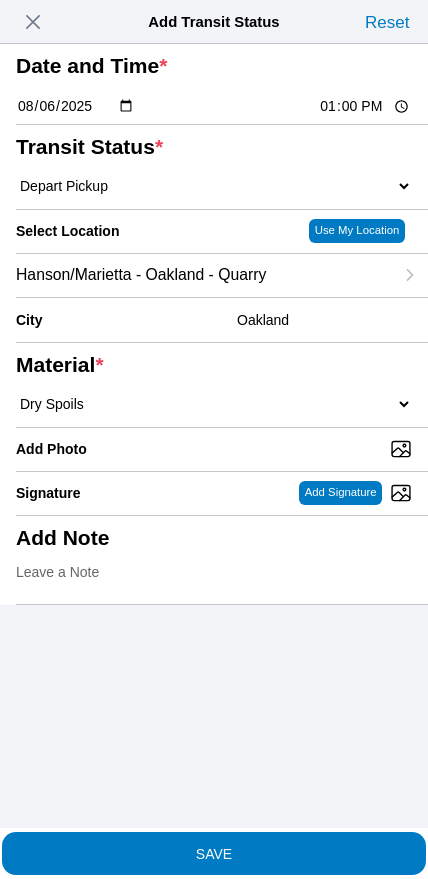 click on "Select  1" x 3" Rock   1" x 4" Rock   2" x 4" Rock   Asphalt Cold Patch   Backfill Spec Lapis Sand (EMS 4123)   Backfill Spec Sand (EMS 4123)   Base Rock (Class 2)   Broken Concrete/Asphalt   C-Ballast   Crushed Base Rock (3/4")   D-Ballast   Drain Rock (1.5")   Drain Rock (3/4")   Dry Spoils   Oversized Concrete/Asphalt   Palletized EZ Street   Premium Asphalt Cold Patch   Recycled Base Rock (Class 2)   Rip Rap   Top Soil" 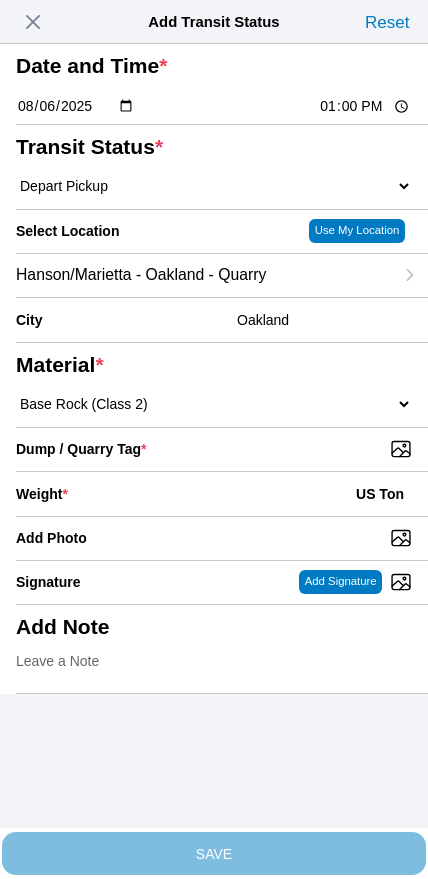 click on "Dump / Quarry Tag  *" at bounding box center (222, 449) 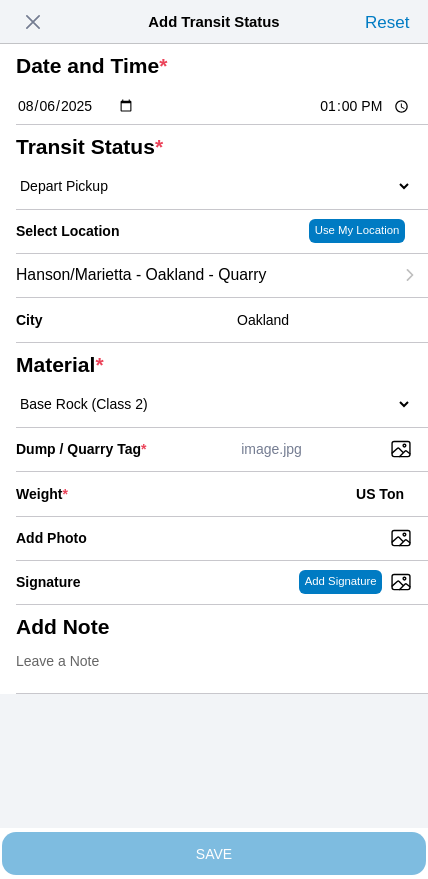 click on "Weight  * US Ton" 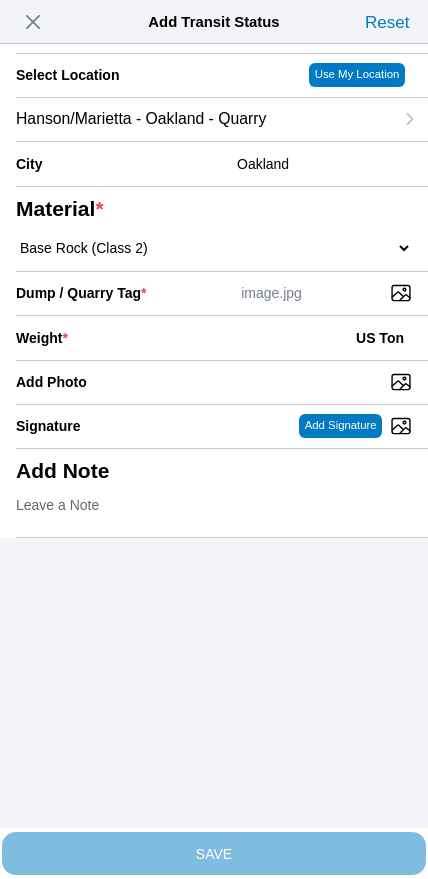 scroll, scrollTop: 180, scrollLeft: 0, axis: vertical 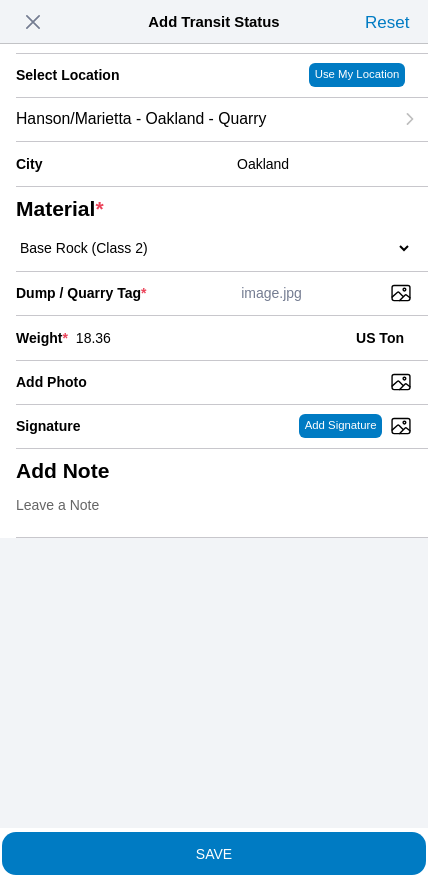 type on "18.36" 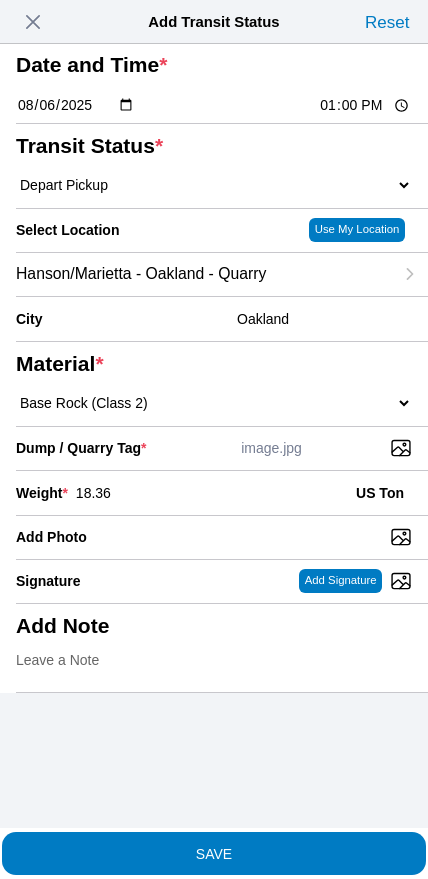 scroll, scrollTop: 109, scrollLeft: 0, axis: vertical 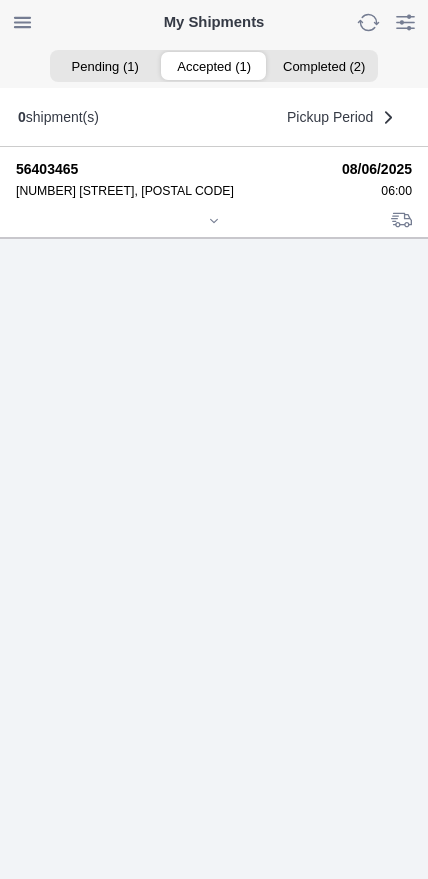 click 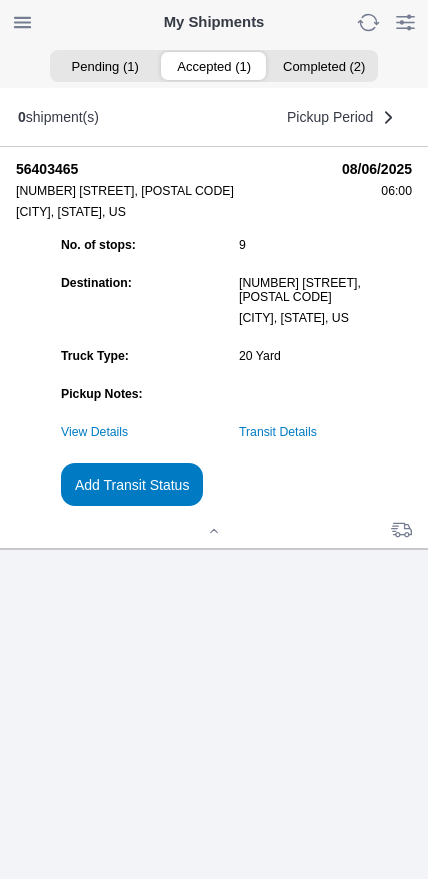click on "Add Transit Status" 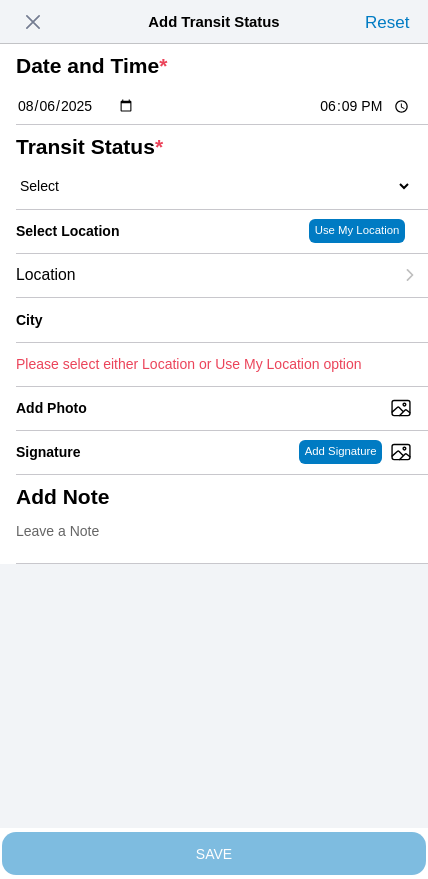 click on "18:09" 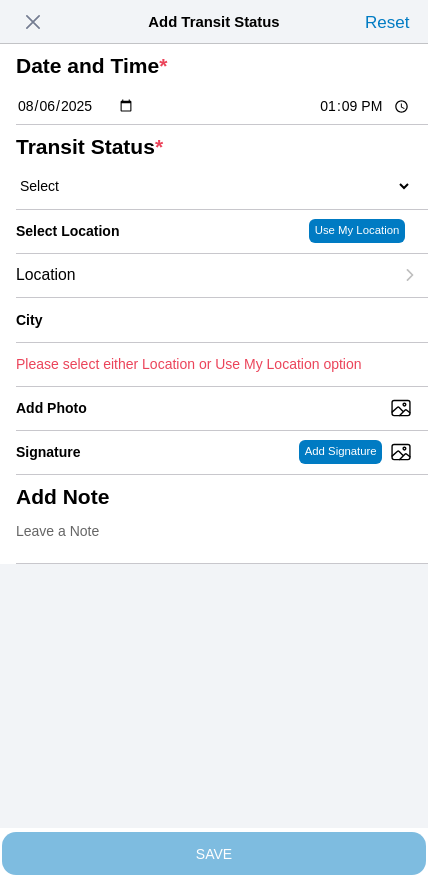 type on "13:45" 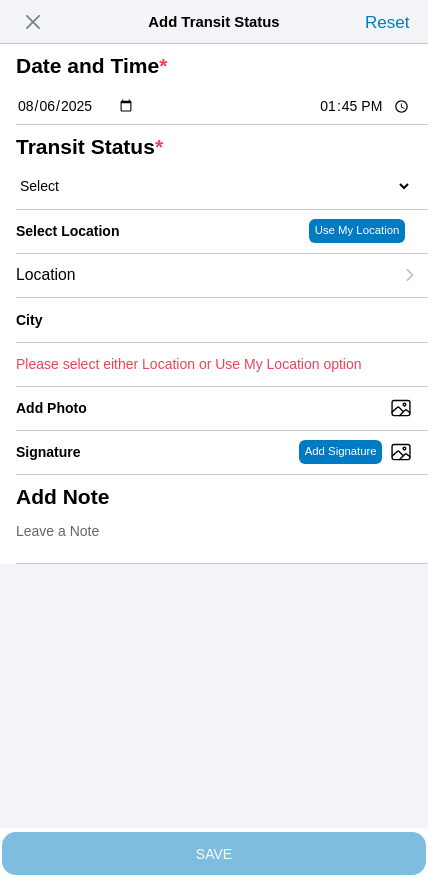 click on "Select  Arrive at Drop Off   Arrive at Pickup   Break Start   Break Stop   Depart Drop Off   Depart Pickup   Shift Complete" 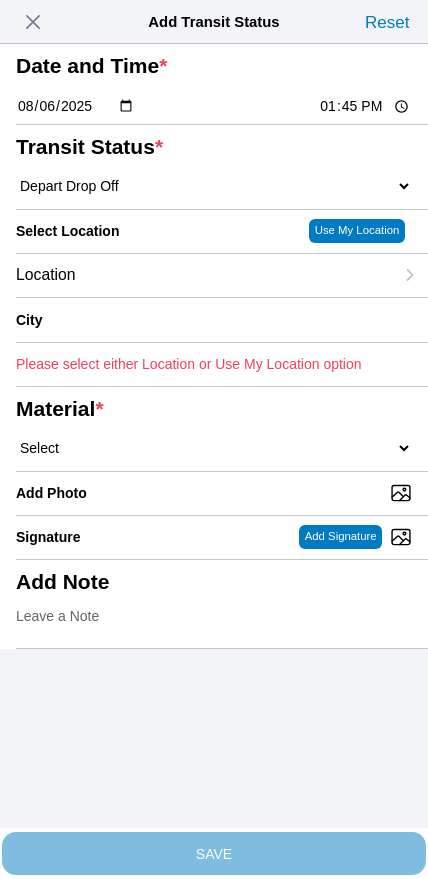 click on "Location" 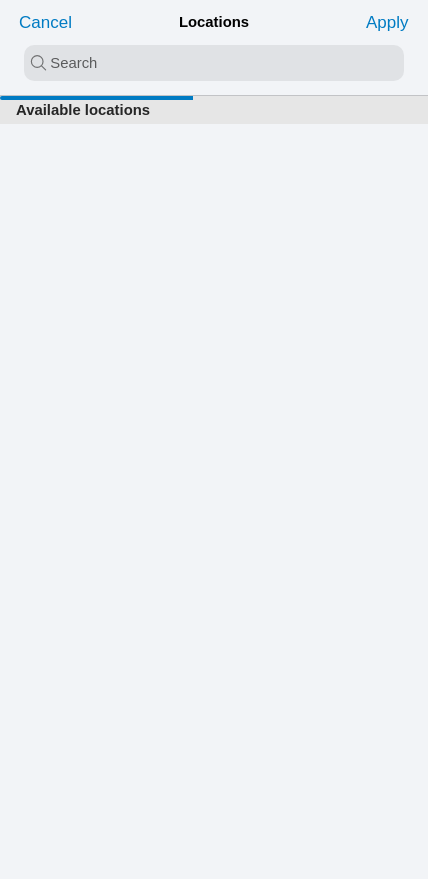 click at bounding box center [214, 63] 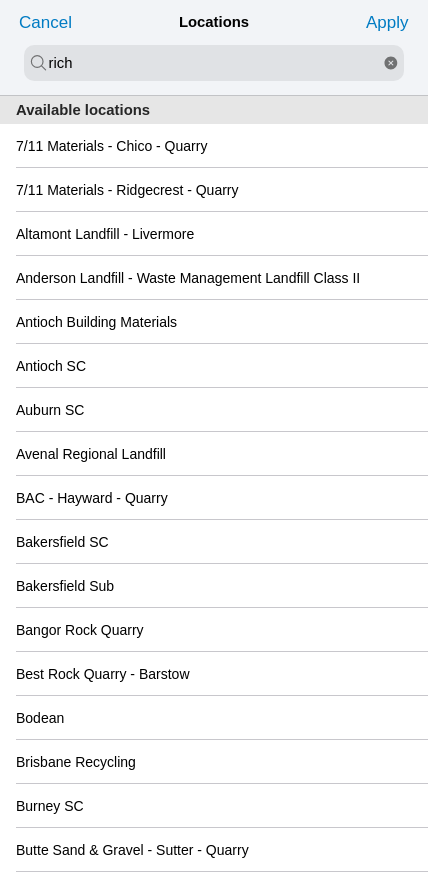 type on "rich" 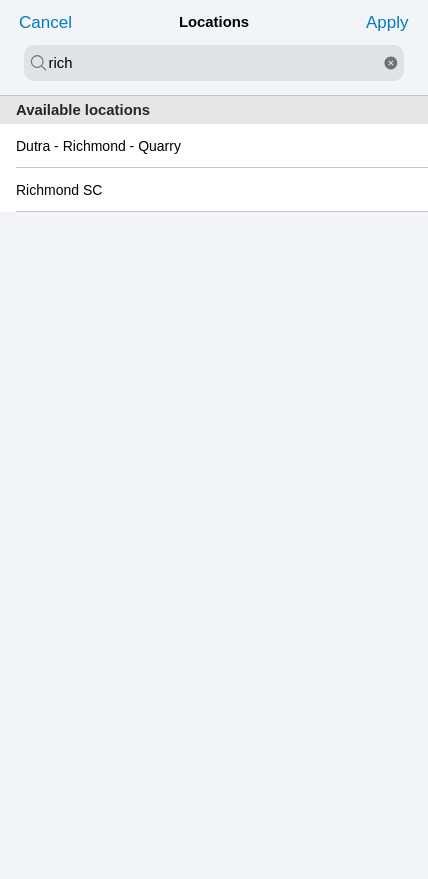 click on "Richmond SC" 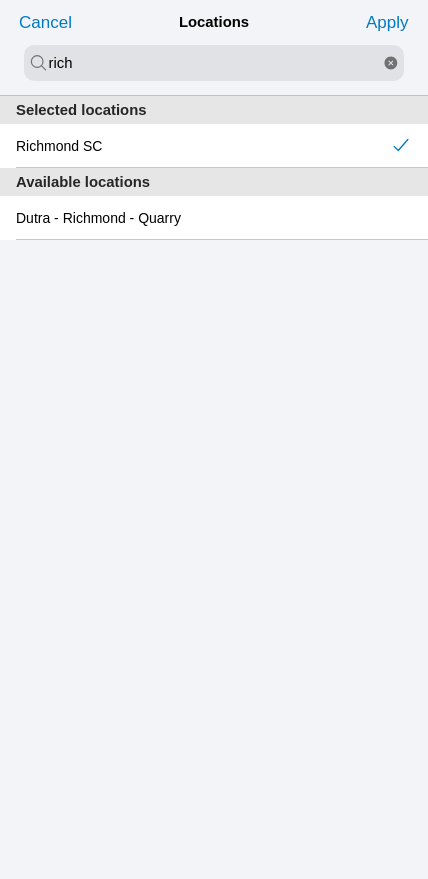 click on "Apply" 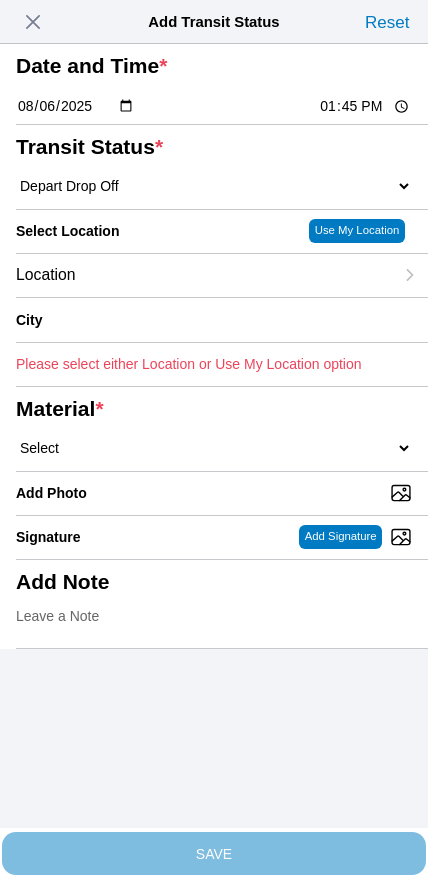 type on "Richmond" 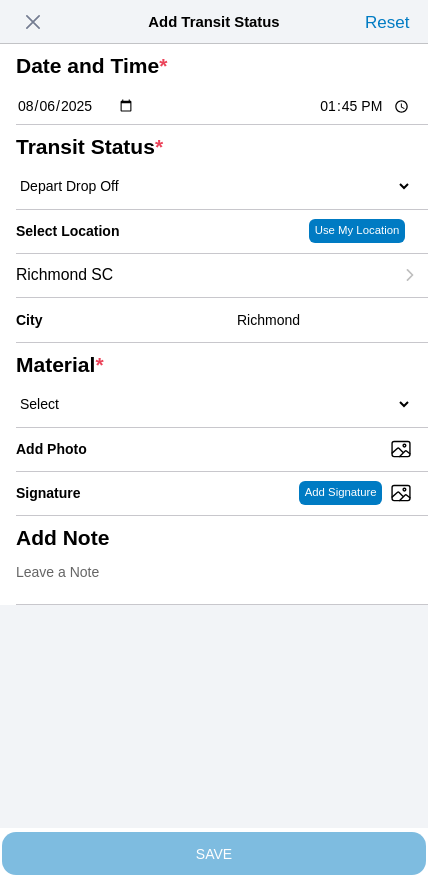 click on "Select  1" x 3" Rock   1" x 4" Rock   2" x 4" Rock   Asphalt Cold Patch   Backfill Spec Lapis Sand (EMS 4123)   Backfill Spec Sand (EMS 4123)   Base Rock (Class 2)   Broken Concrete/Asphalt   C-Ballast   Crushed Base Rock (3/4")   D-Ballast   Drain Rock (1.5")   Drain Rock (3/4")   Dry Spoils   Oversized Concrete/Asphalt   Palletized EZ Street   Premium Asphalt Cold Patch   Recycled Base Rock (Class 2)   Rip Rap   Top Soil" 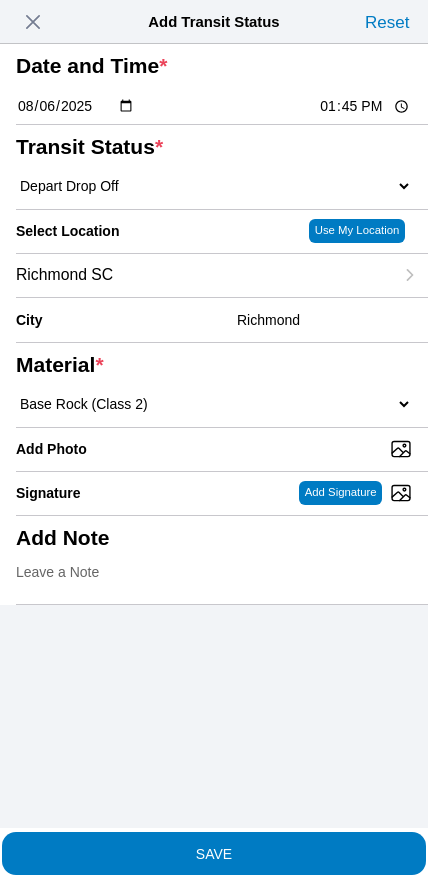 click on "Add Photo" at bounding box center [222, 449] 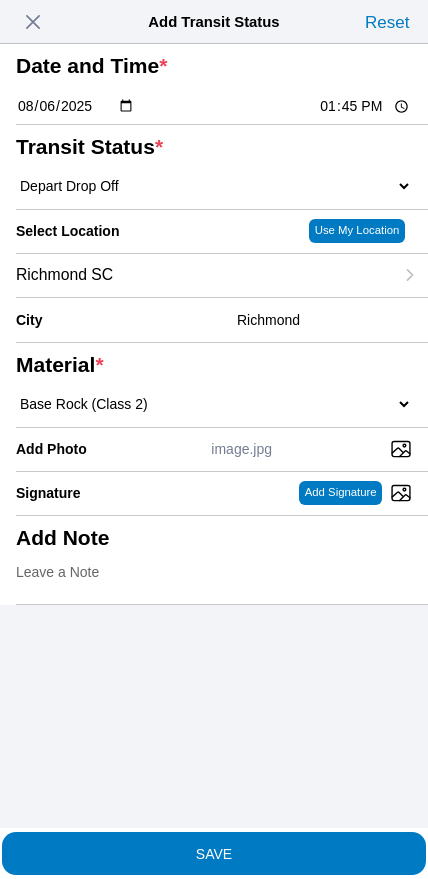 scroll, scrollTop: 0, scrollLeft: 0, axis: both 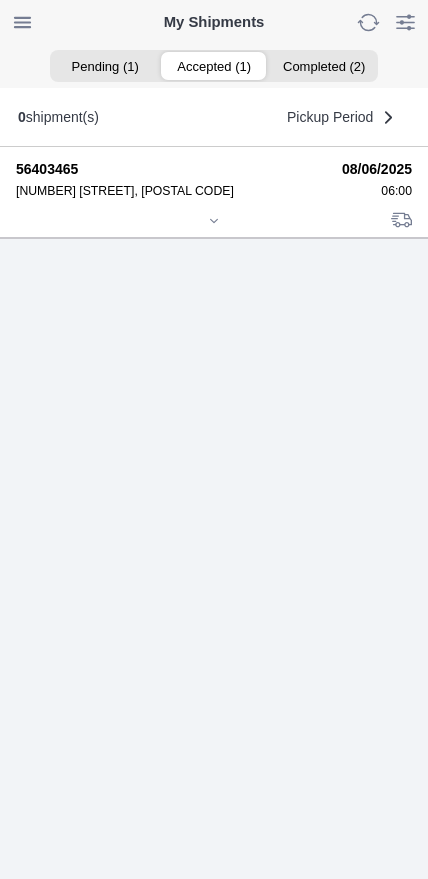click 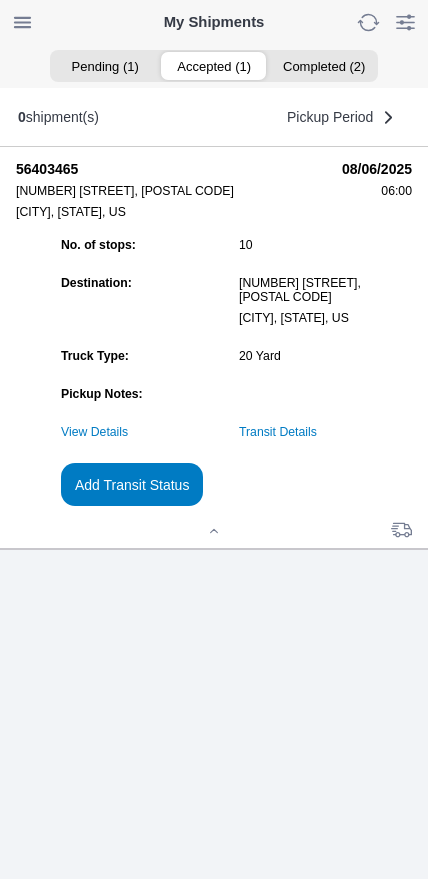 click on "Transit Details" 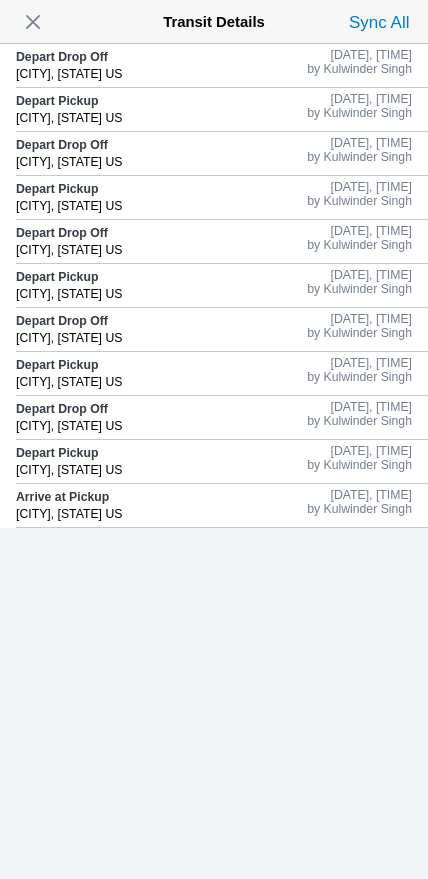 click at bounding box center (33, 22) 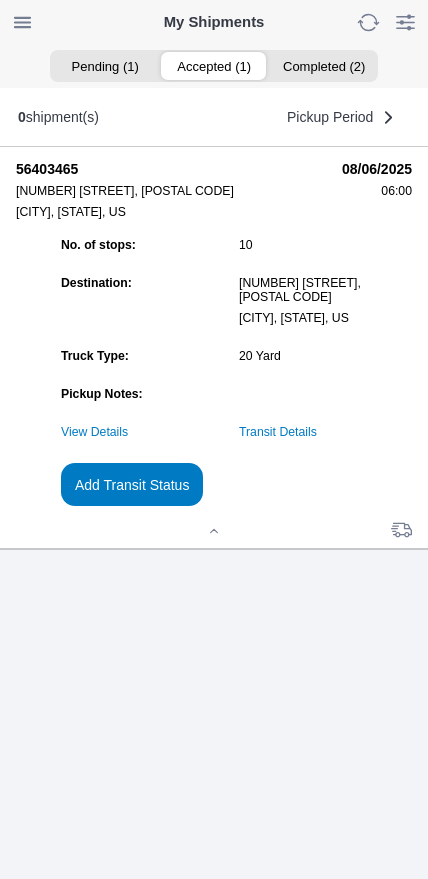 click on "Add Transit Status" 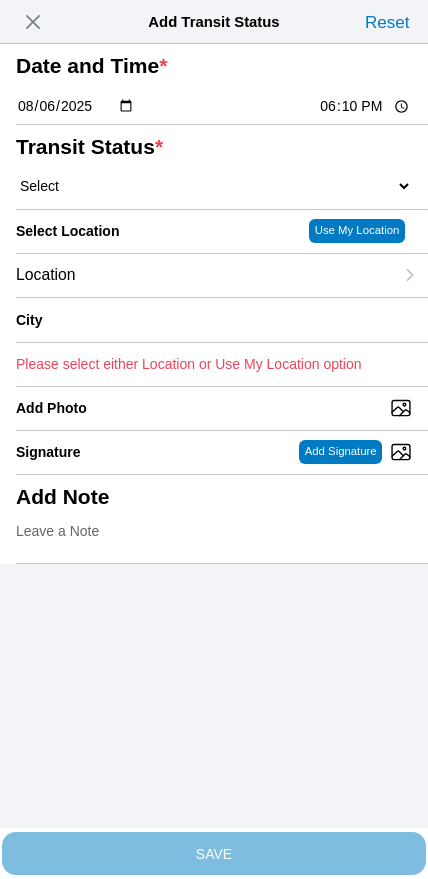 click on "18:10" 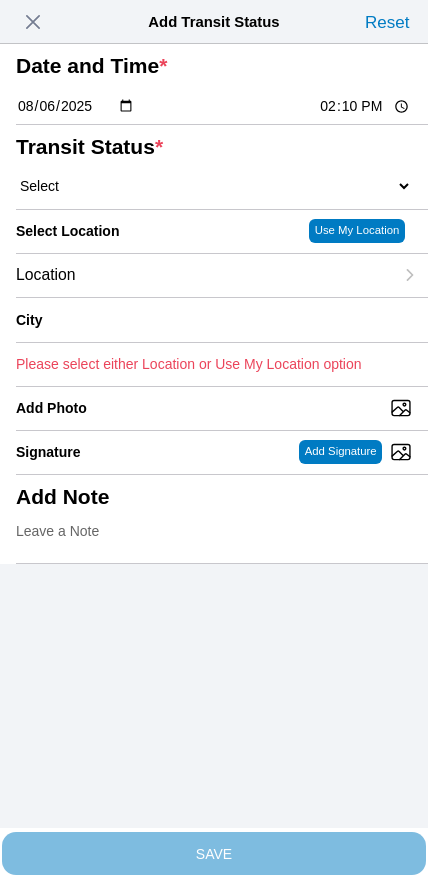 click on "Select  Arrive at Drop Off   Arrive at Pickup   Break Start   Break Stop   Depart Drop Off   Depart Pickup   Shift Complete" 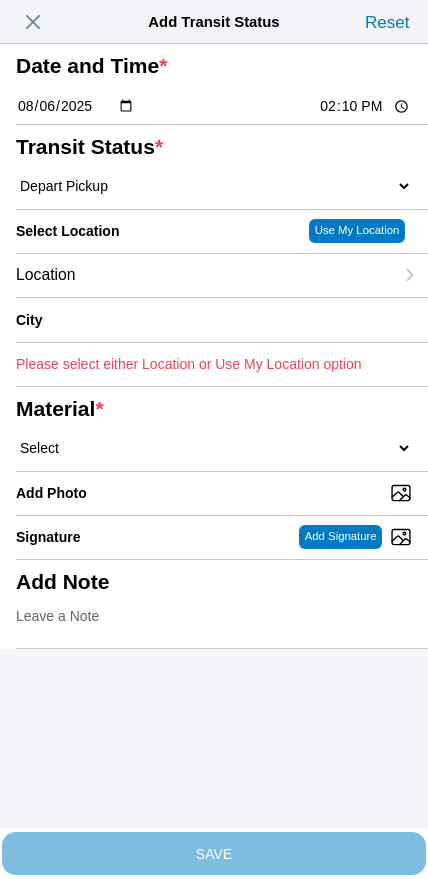 click on "Location" 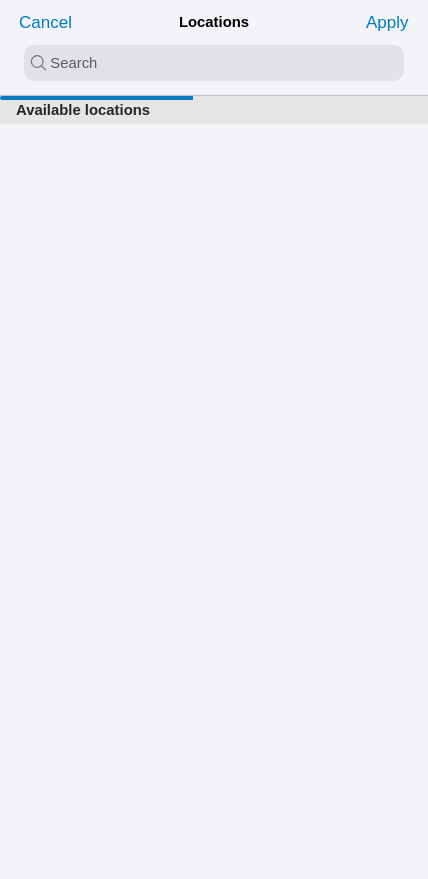 click at bounding box center (214, 63) 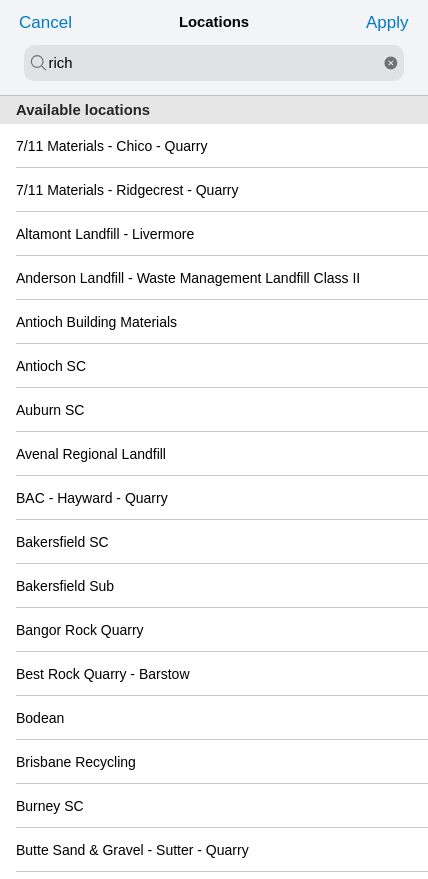 type on "rich" 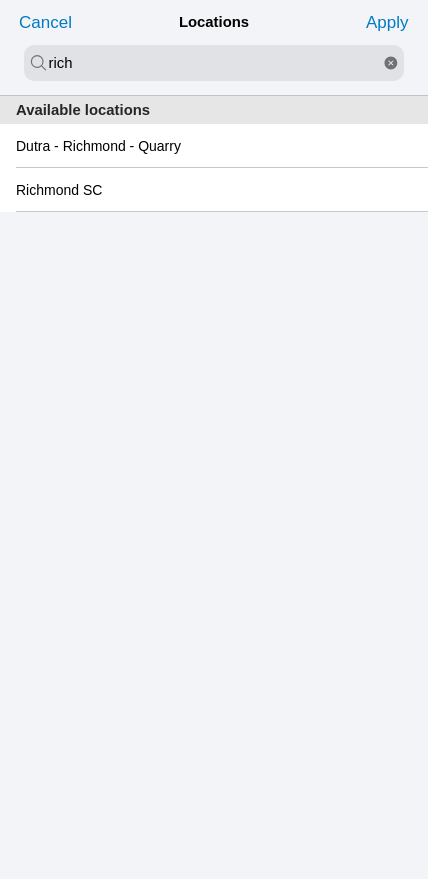 click on "Richmond SC" 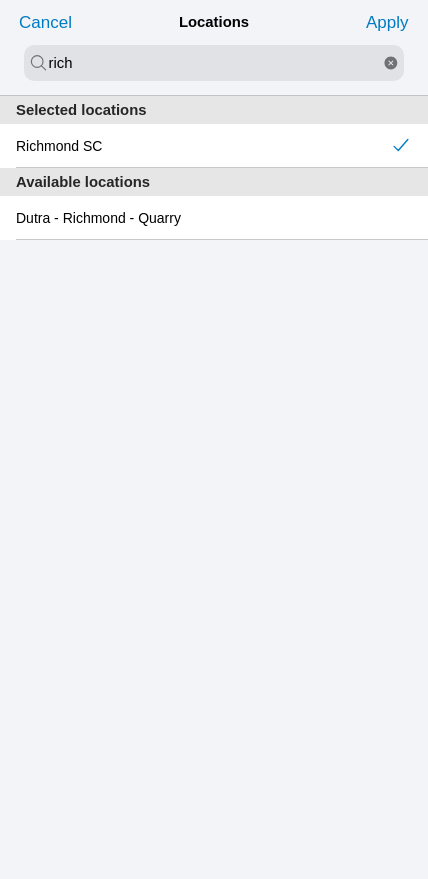 click on "Apply" 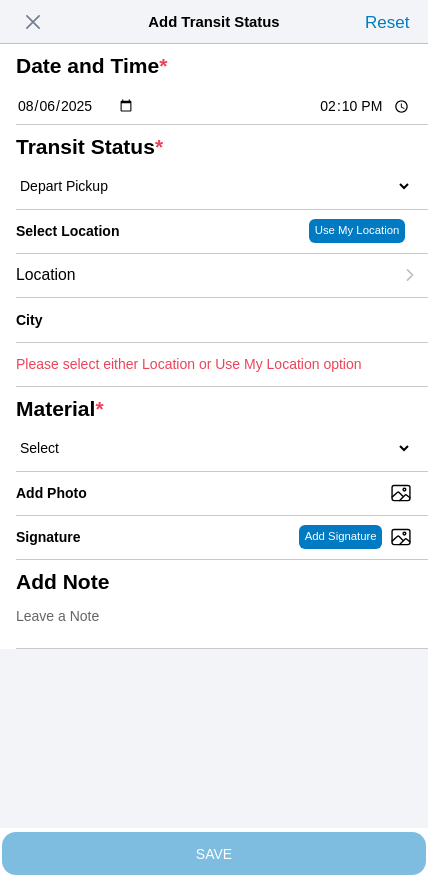 type on "Richmond" 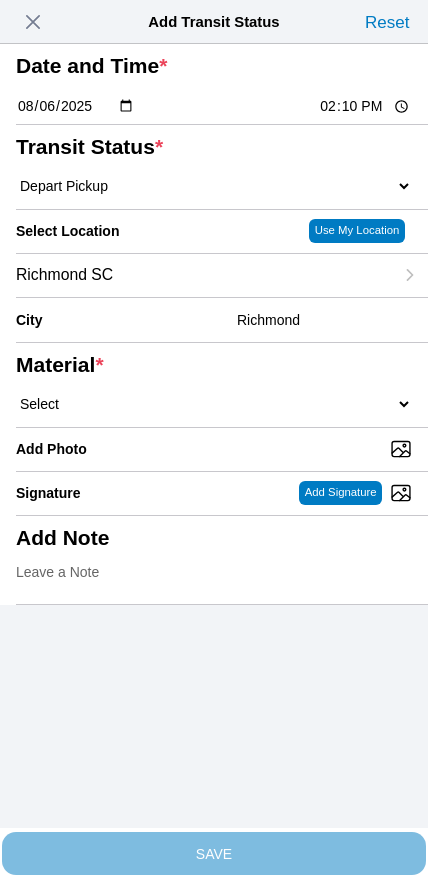 click on "Select  1" x 3" Rock   1" x 4" Rock   2" x 4" Rock   Asphalt Cold Patch   Backfill Spec Lapis Sand (EMS 4123)   Backfill Spec Sand (EMS 4123)   Base Rock (Class 2)   Broken Concrete/Asphalt   C-Ballast   Crushed Base Rock (3/4")   D-Ballast   Drain Rock (1.5")   Drain Rock (3/4")   Dry Spoils   Oversized Concrete/Asphalt   Palletized EZ Street   Premium Asphalt Cold Patch   Recycled Base Rock (Class 2)   Rip Rap   Top Soil" 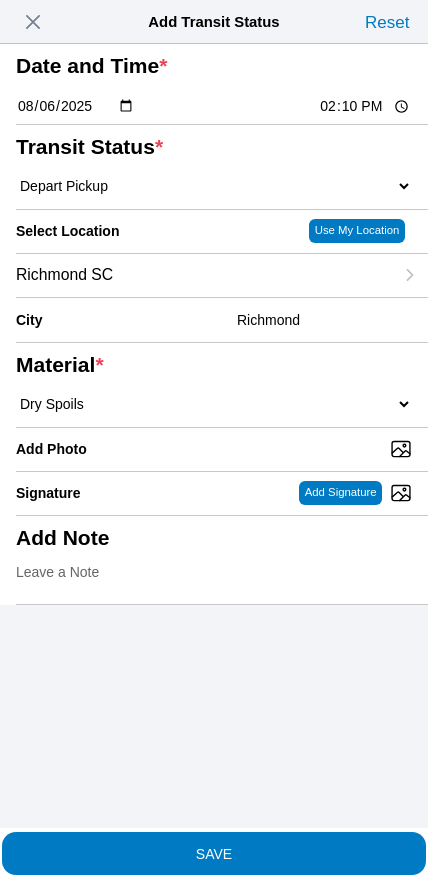 click on "SAVE" 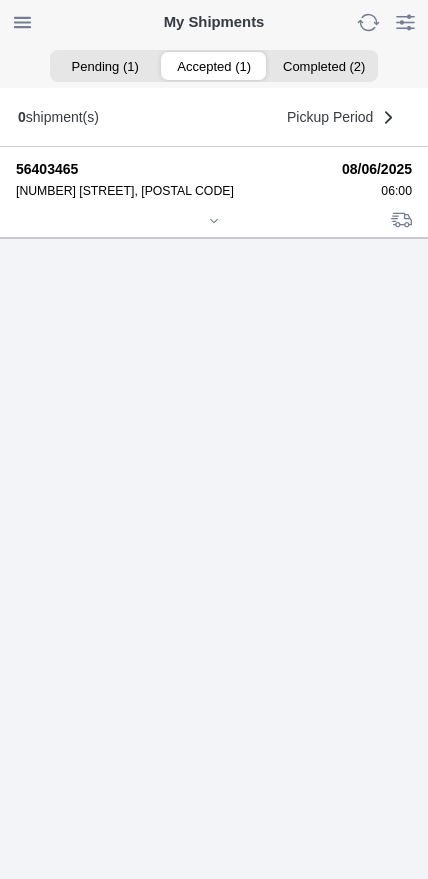 click 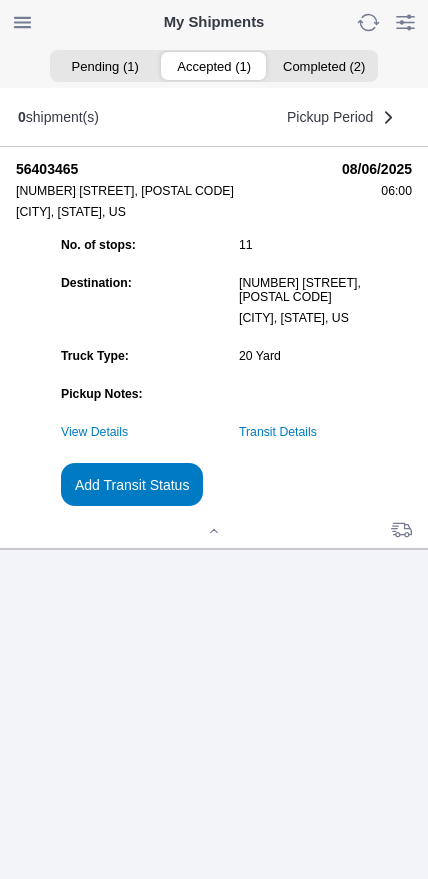 click on "Add Transit Status" 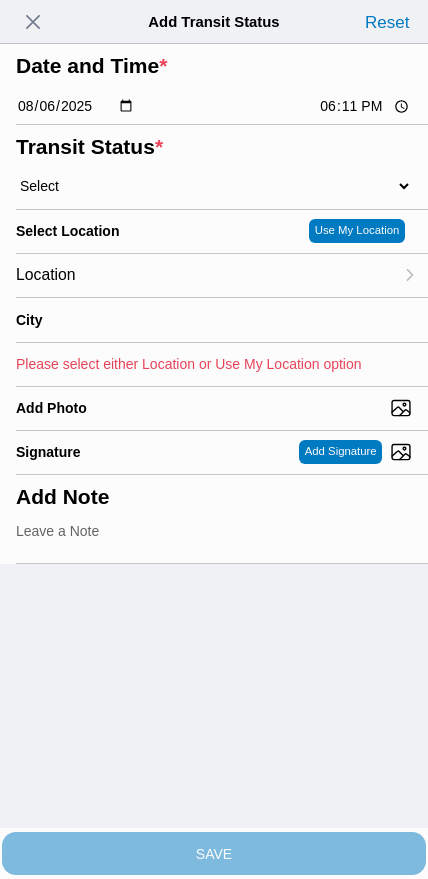 click on "18:11" 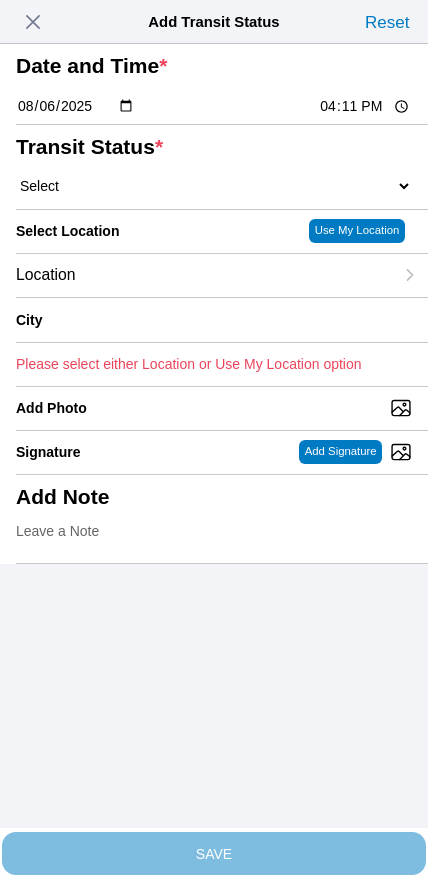 type on "16:00" 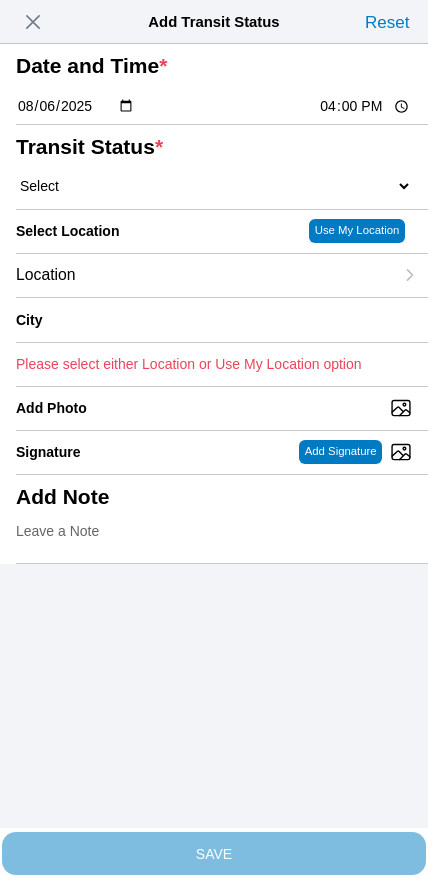 click on "Select  Arrive at Drop Off   Arrive at Pickup   Break Start   Break Stop   Depart Drop Off   Depart Pickup   Shift Complete" 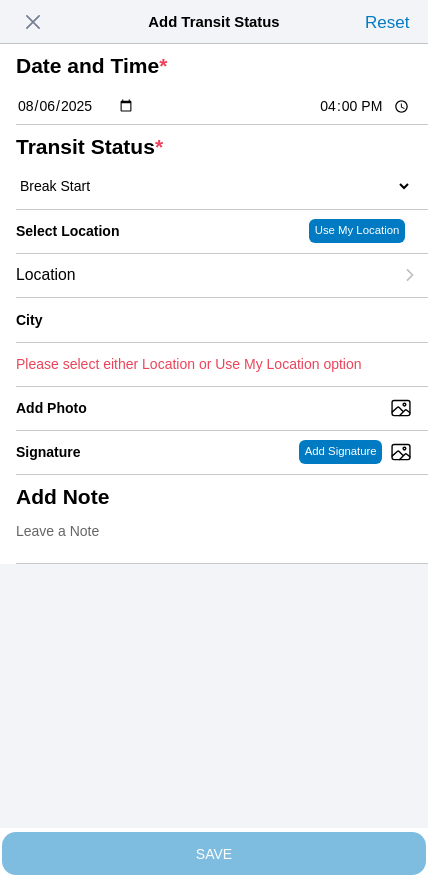 click on "Location" 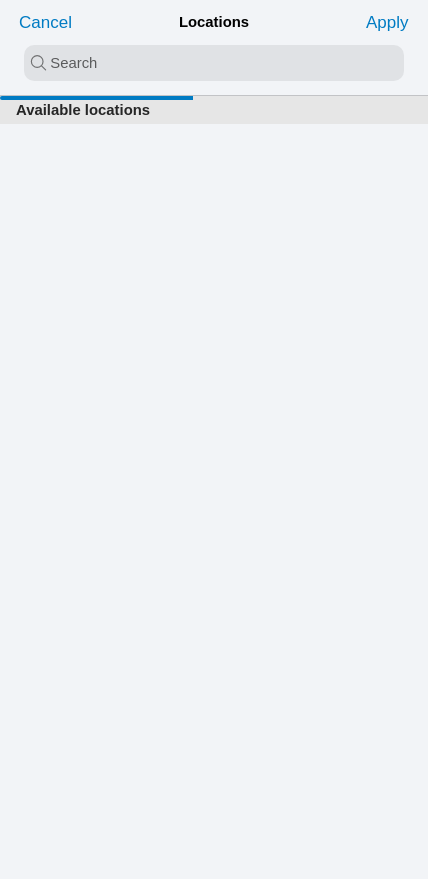 click at bounding box center (214, 63) 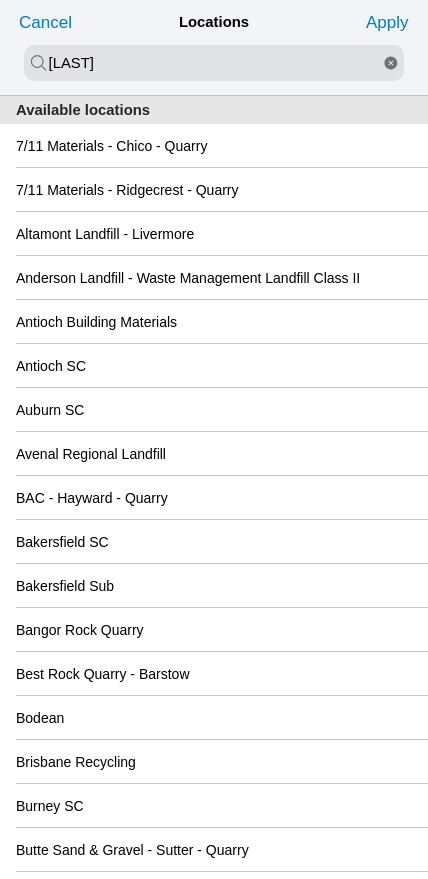 type on "[LAST]" 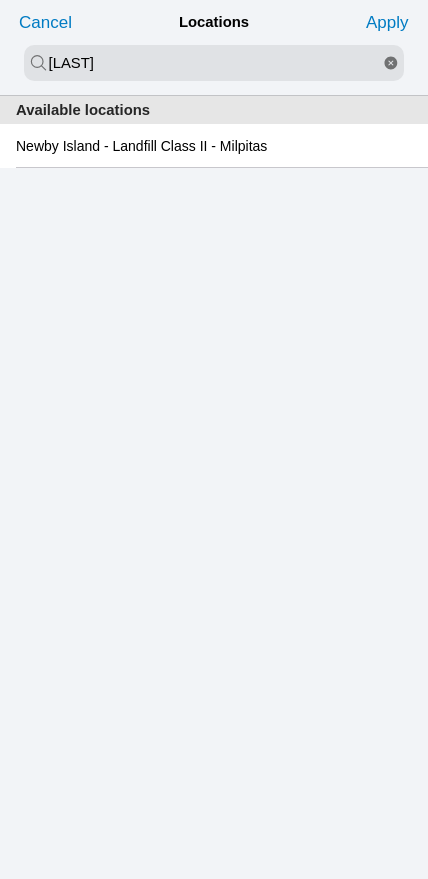 click on "Newby Island - Landfill Class II - Milpitas" 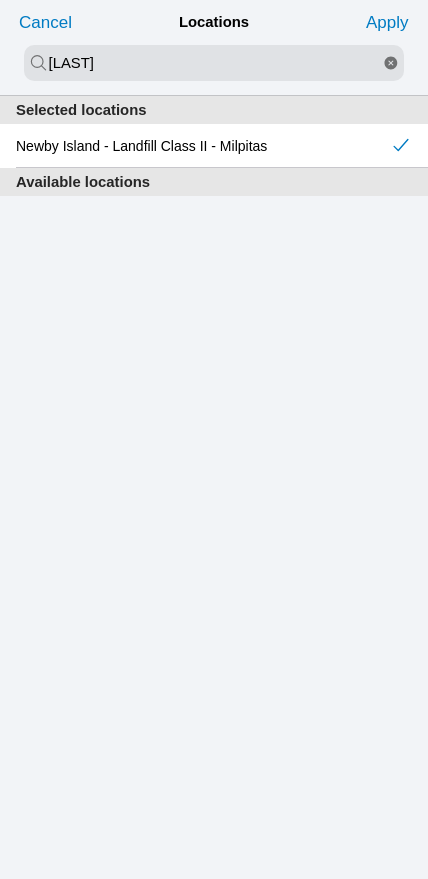 click 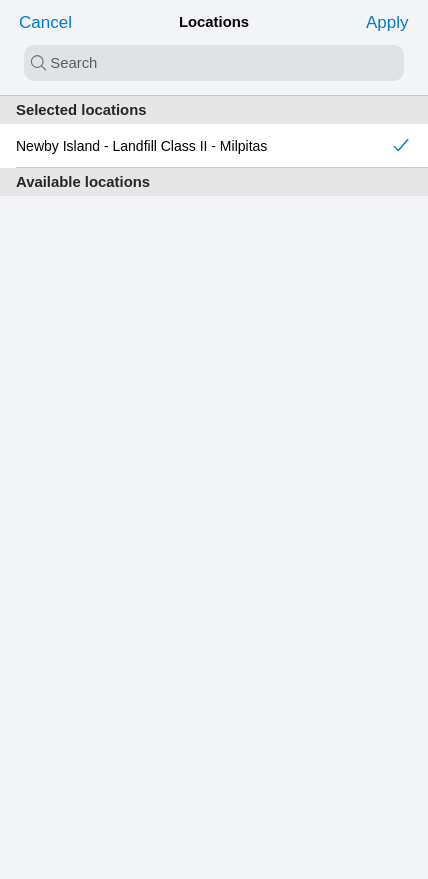 click on "Apply" 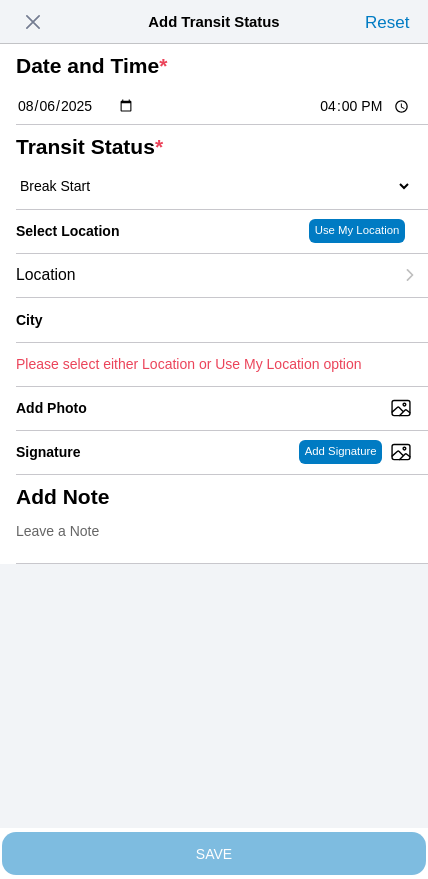 type on "Milpitas" 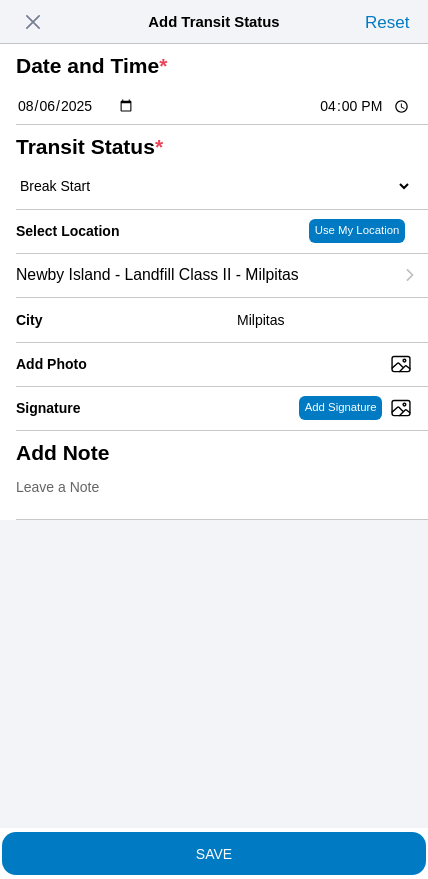 click on "SAVE" 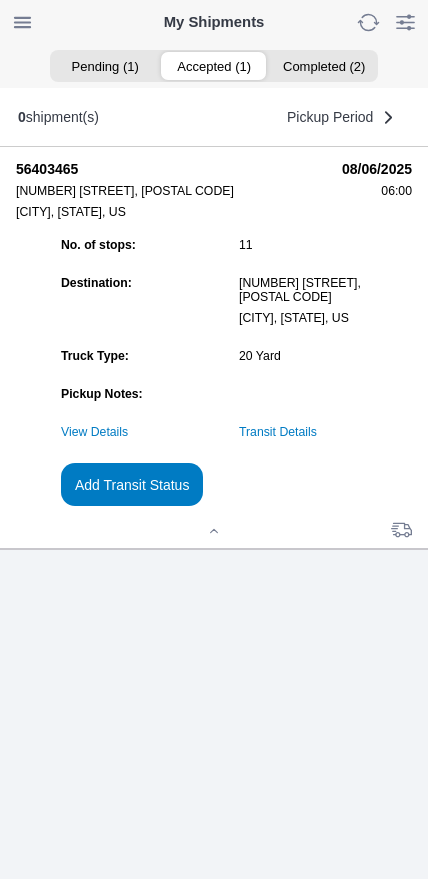 click on "Add Transit Status" 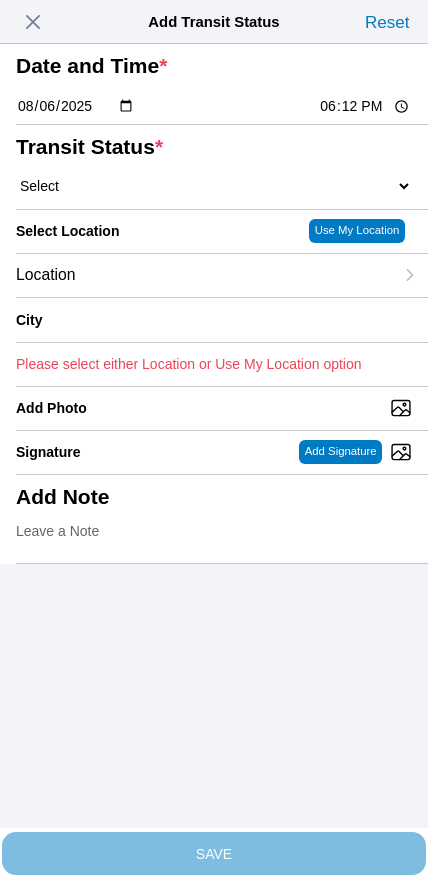 click on "18:12" 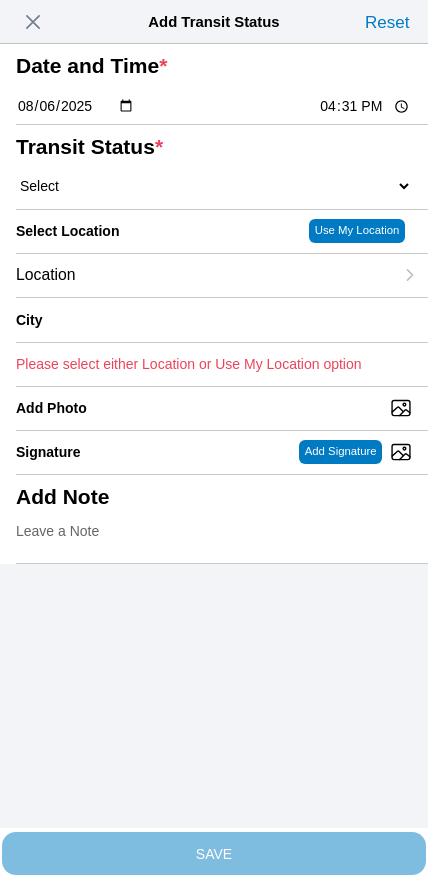 type on "16:30" 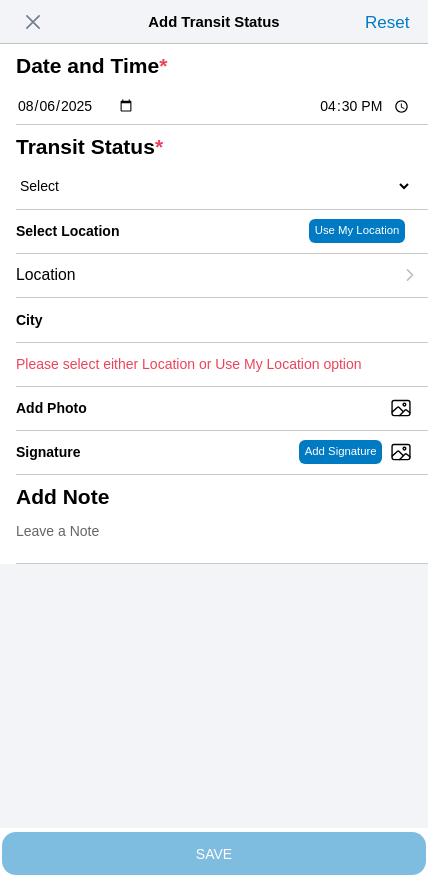 click on "Select  Arrive at Drop Off   Arrive at Pickup   Break Start   Break Stop   Depart Drop Off   Depart Pickup   Shift Complete" 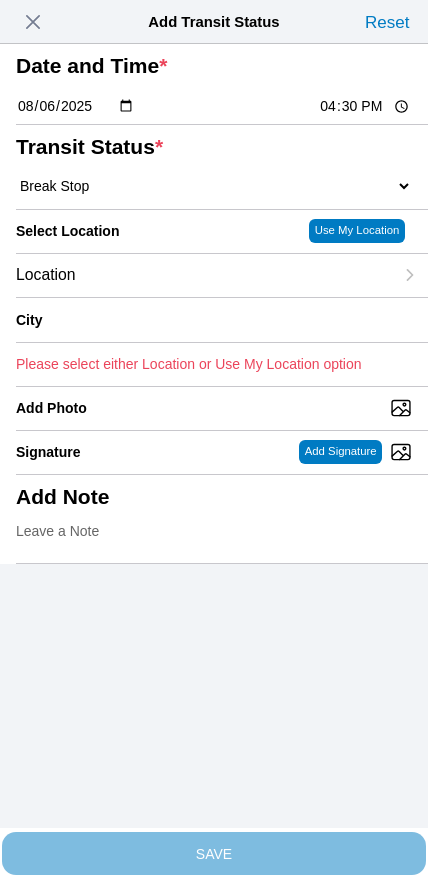 click on "Location" 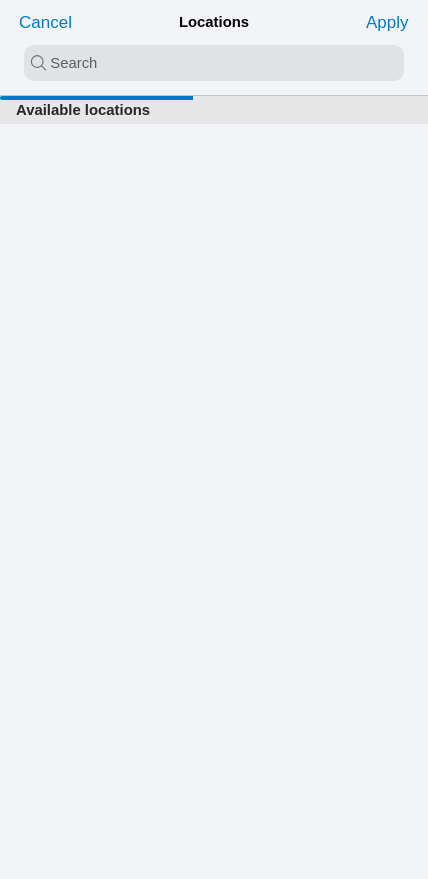 click at bounding box center [214, 63] 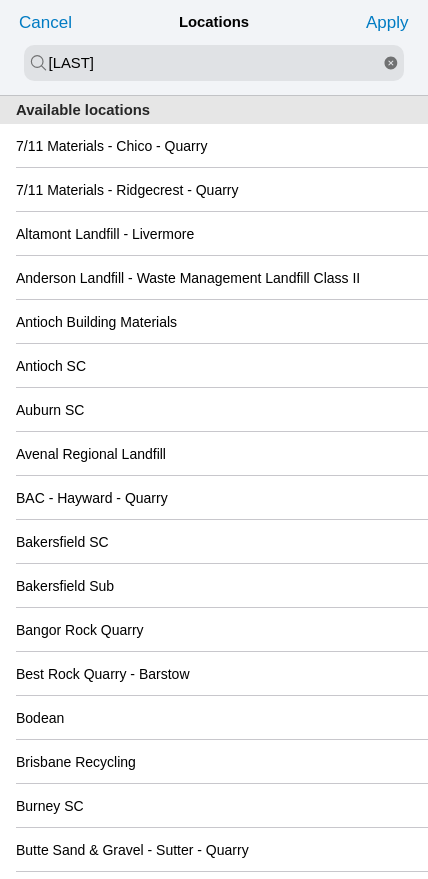 type on "[LAST]" 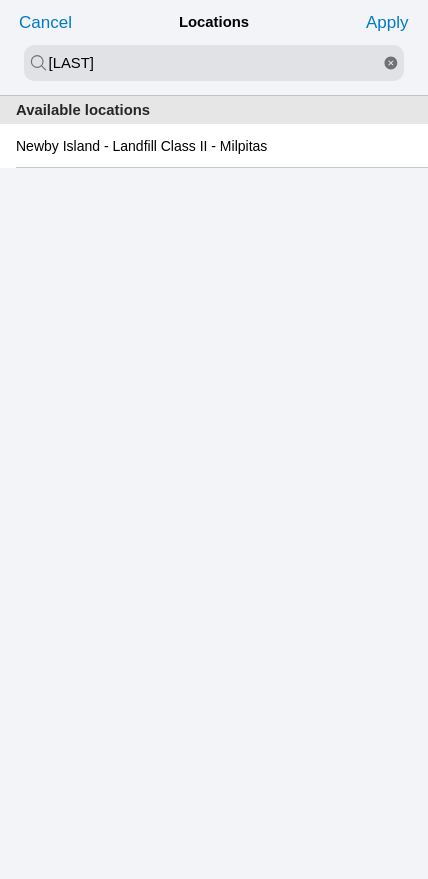 click on "Newby Island - Landfill Class II - Milpitas" 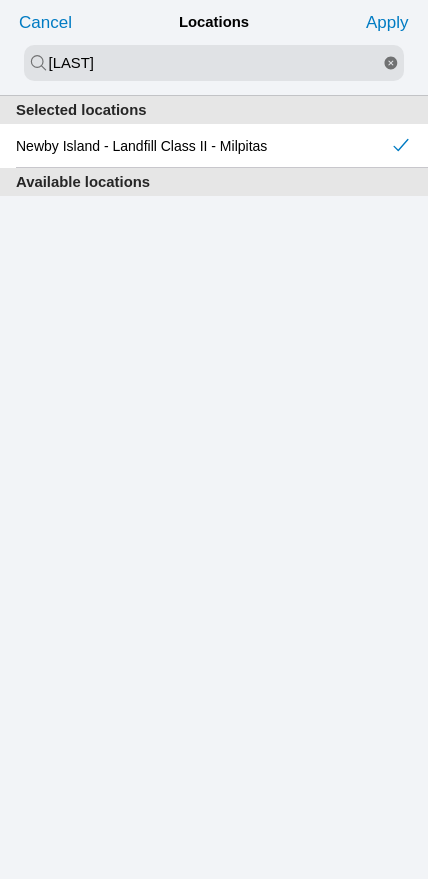 click on "Apply" 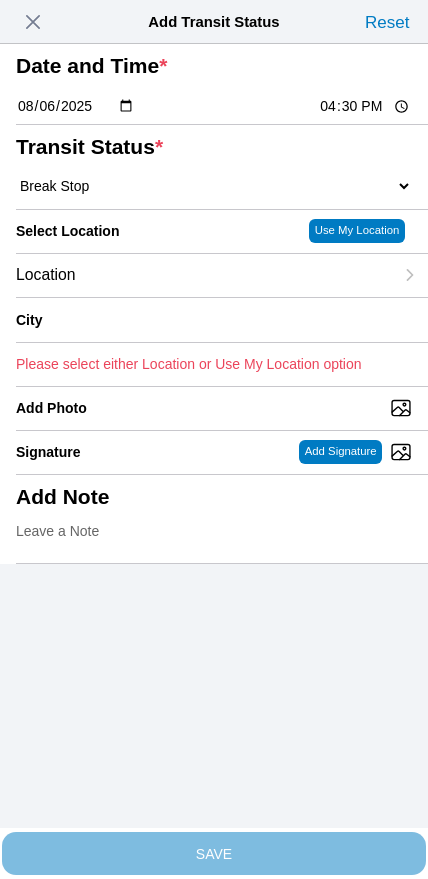 type on "Milpitas" 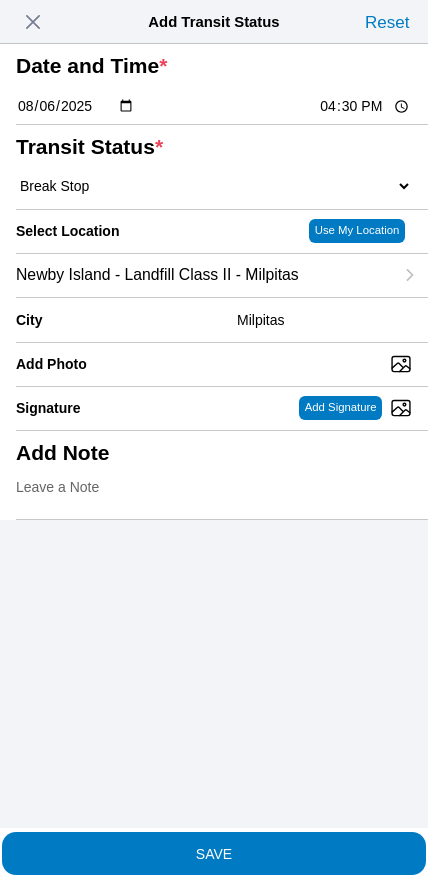 click on "SAVE" 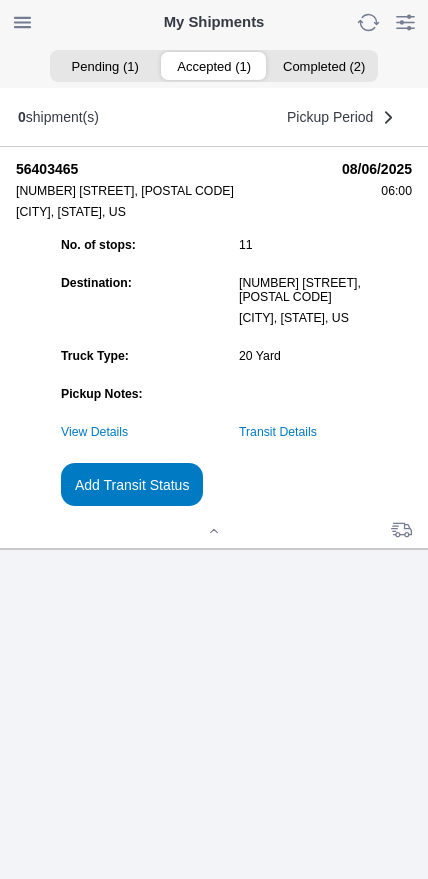 click on "Add Transit Status" 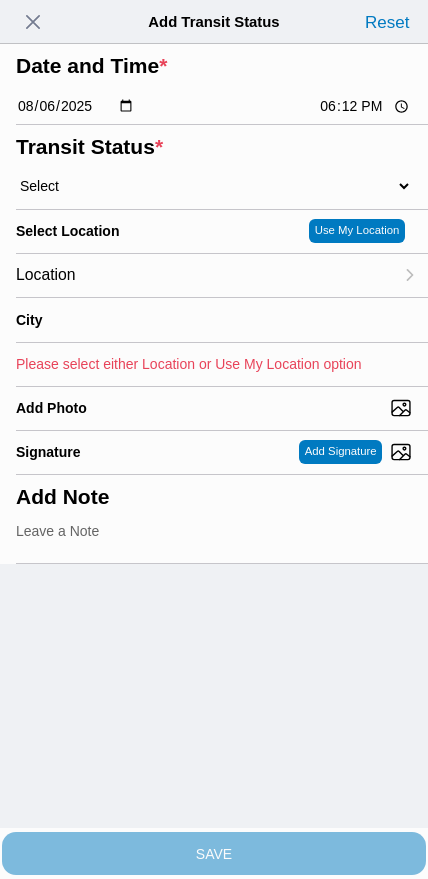 click on "18:12" 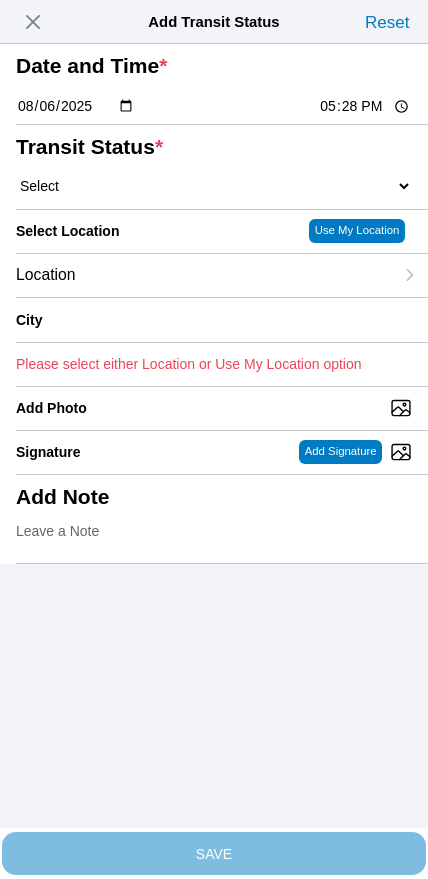 type on "17:30" 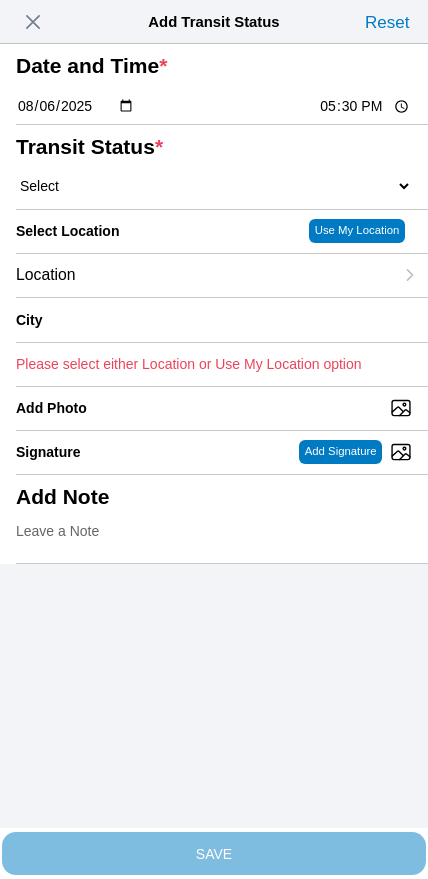 click on "Select  Arrive at Drop Off   Arrive at Pickup   Break Start   Break Stop   Depart Drop Off   Depart Pickup   Shift Complete" 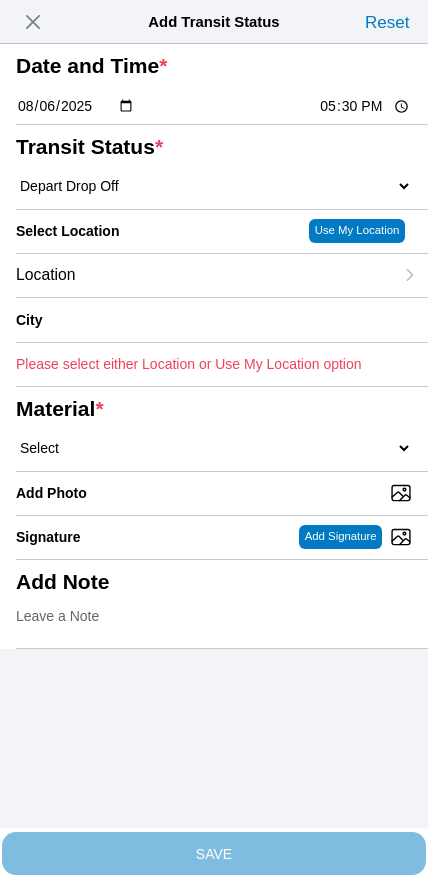 click on "Location" 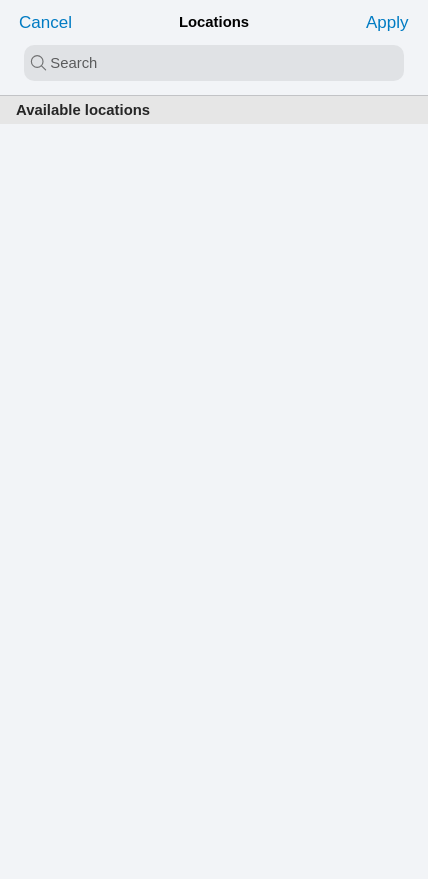 click at bounding box center (214, 63) 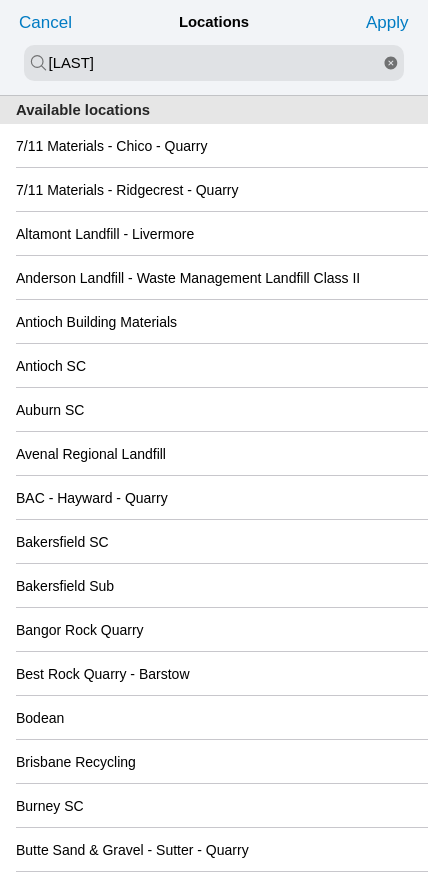 type on "[LAST]" 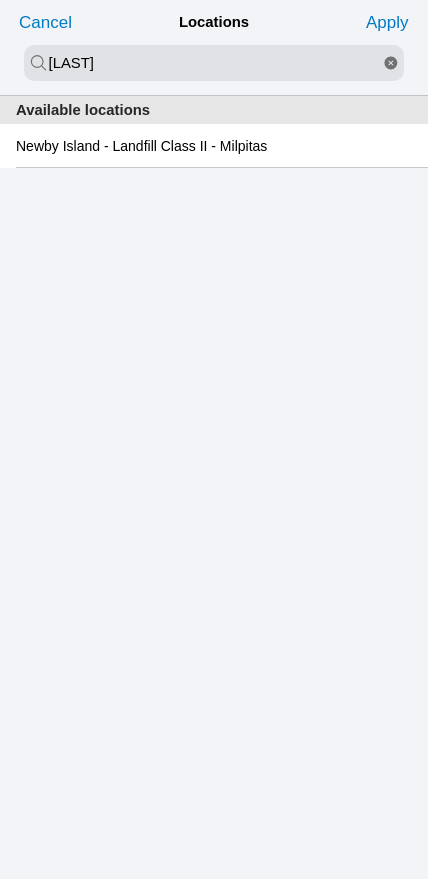 click on "Newby Island - Landfill Class II - Milpitas" 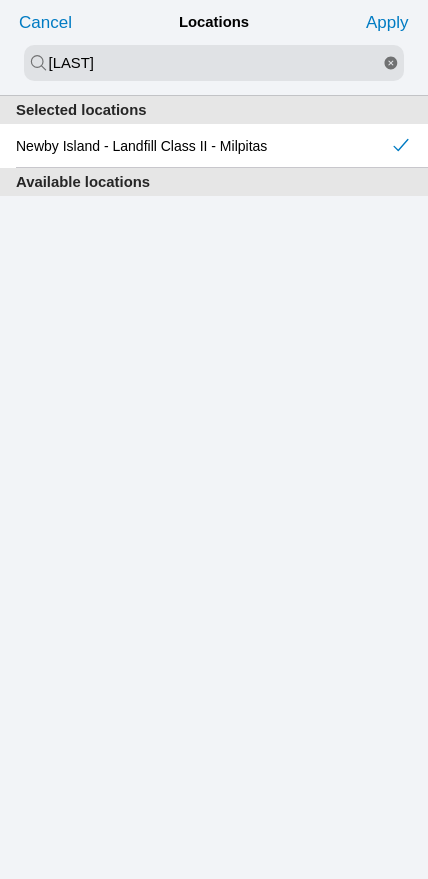 click on "Apply" 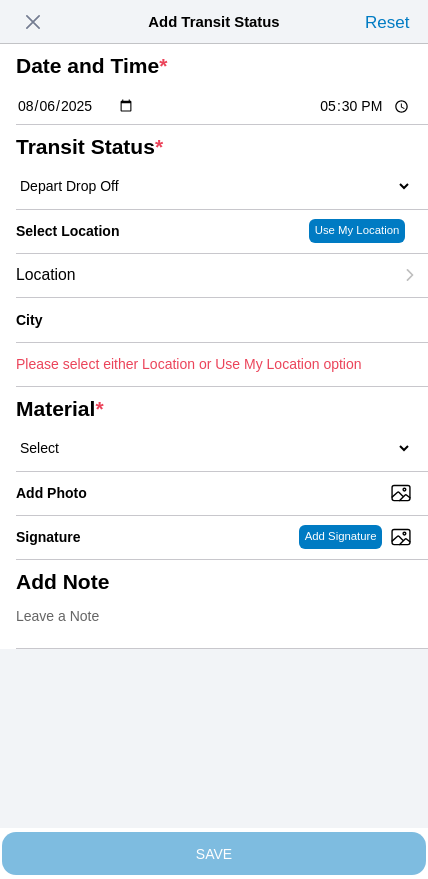 type on "Milpitas" 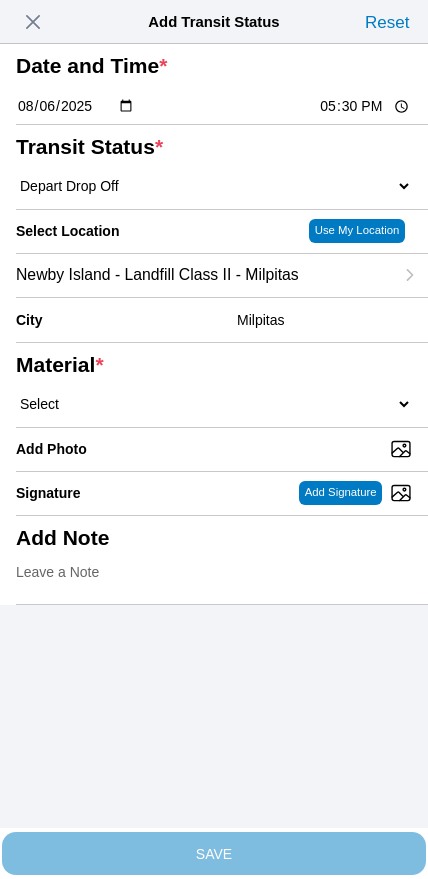 click on "Select  1" x 3" Rock   1" x 4" Rock   2" x 4" Rock   Asphalt Cold Patch   Backfill Spec Lapis Sand (EMS 4123)   Backfill Spec Sand (EMS 4123)   Base Rock (Class 2)   Broken Concrete/Asphalt   C-Ballast   Crushed Base Rock (3/4")   D-Ballast   Drain Rock (1.5")   Drain Rock (3/4")   Dry Spoils   Oversized Concrete/Asphalt   Palletized EZ Street   Premium Asphalt Cold Patch   Recycled Base Rock (Class 2)   Rip Rap   Top Soil" 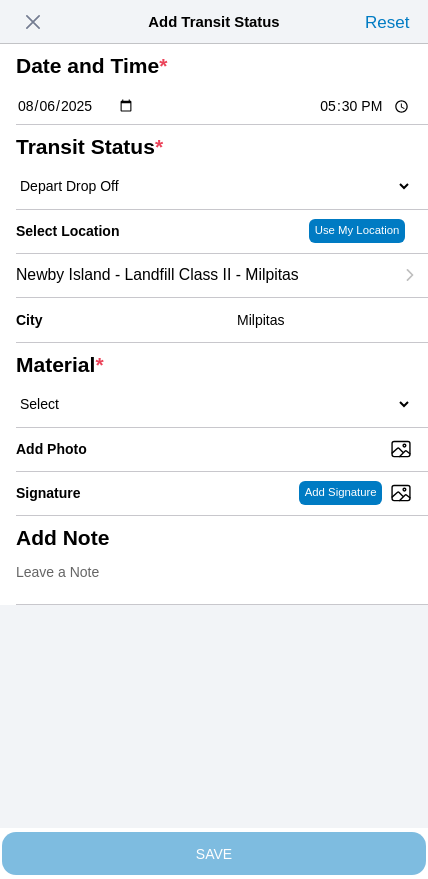 select on "708654" 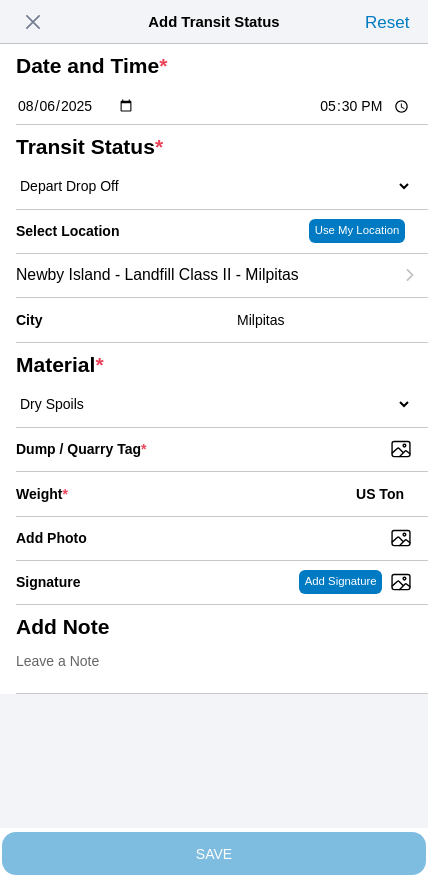 click on "Dump / Quarry Tag  *" at bounding box center [222, 449] 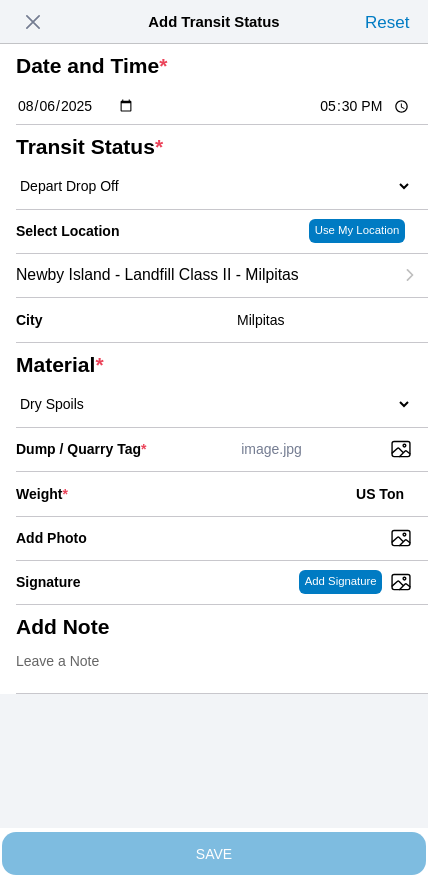 click on "Weight  * US Ton" 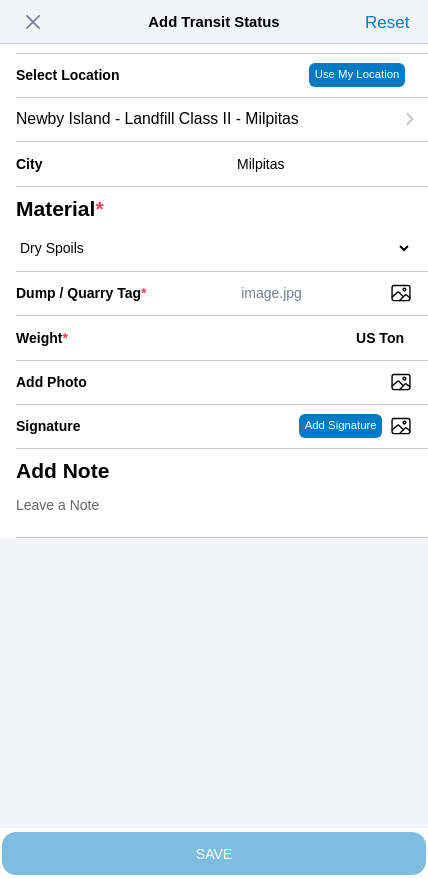 scroll, scrollTop: 180, scrollLeft: 0, axis: vertical 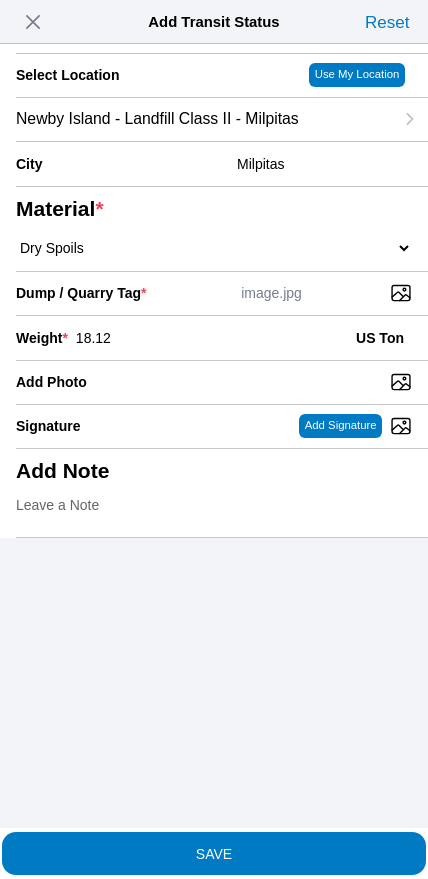 type on "18.12" 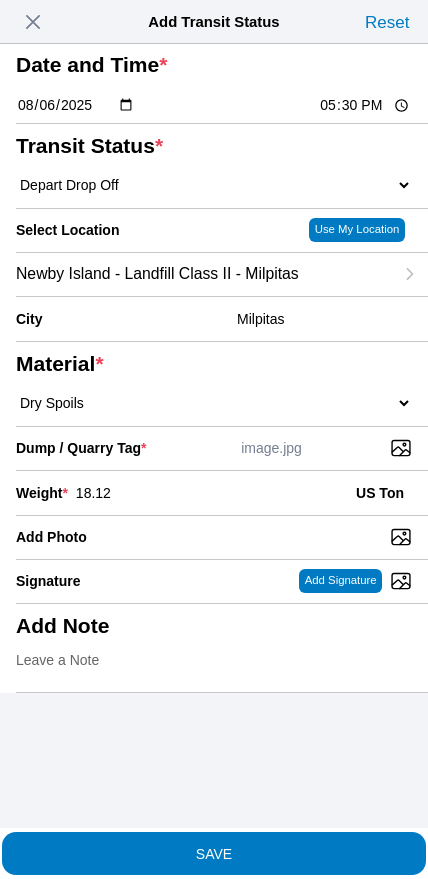 scroll, scrollTop: 73, scrollLeft: 0, axis: vertical 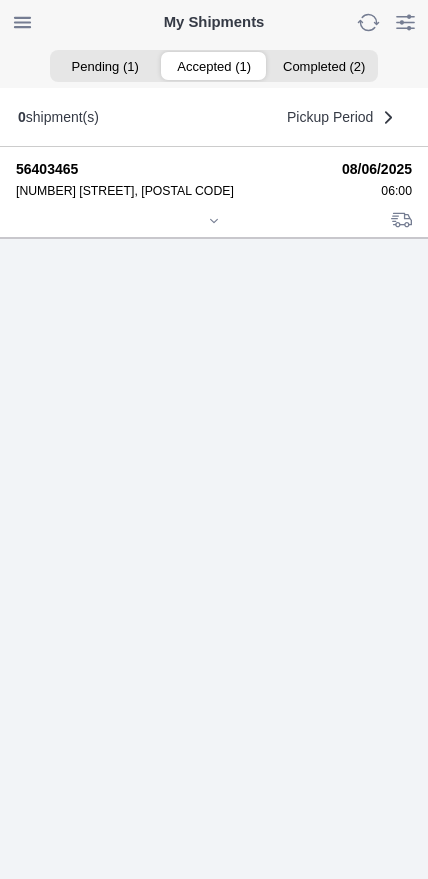 click 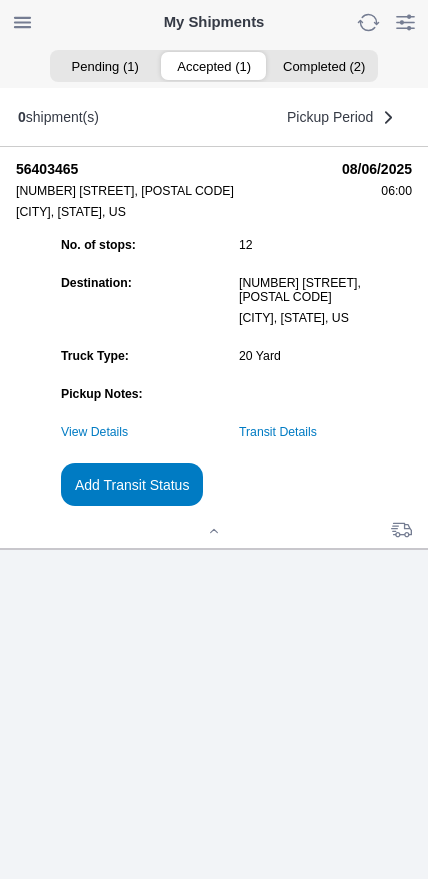 click on "Transit Details" 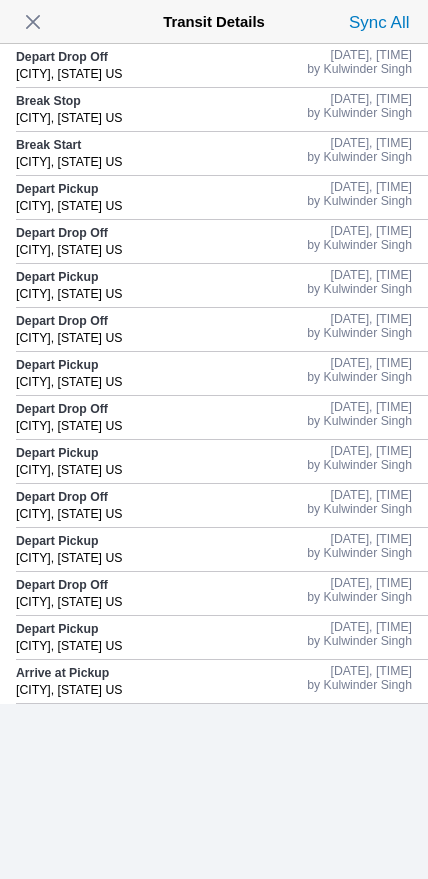click on "Depart Drop Off [CITY], [STATE] US" 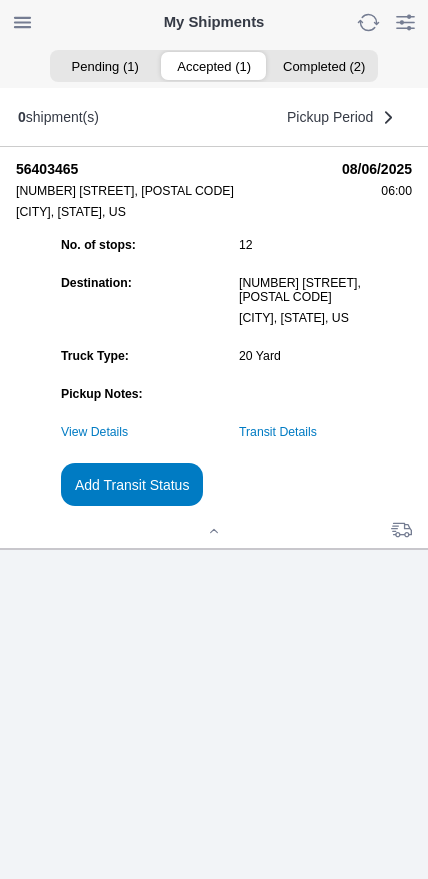 click on "Add Transit Status" 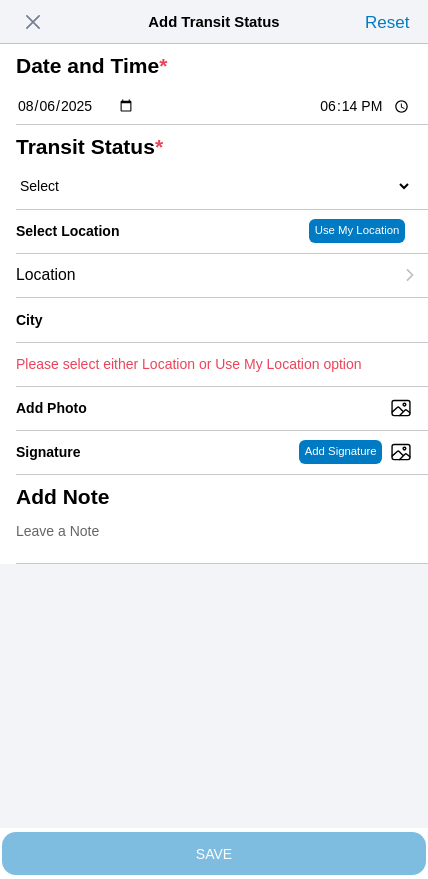 click on "18:14" 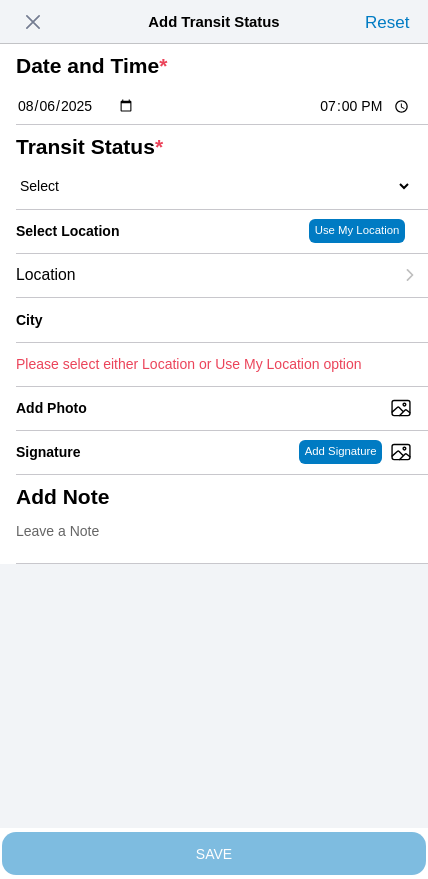 type on "19:00" 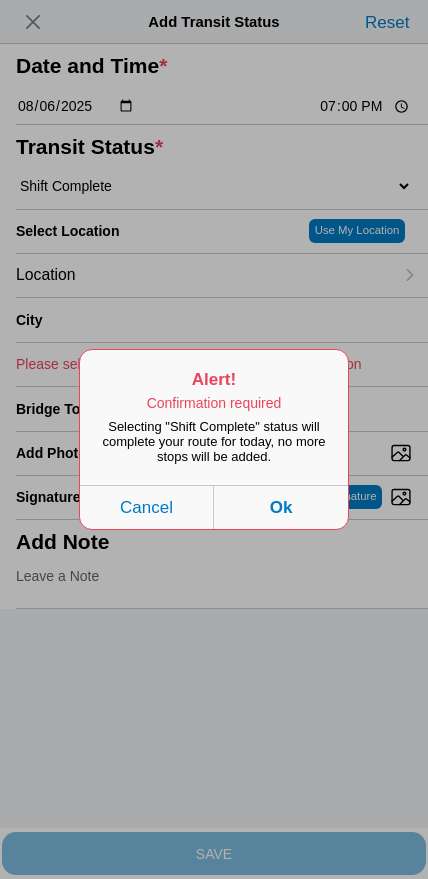 click on "Ok" at bounding box center [281, 507] 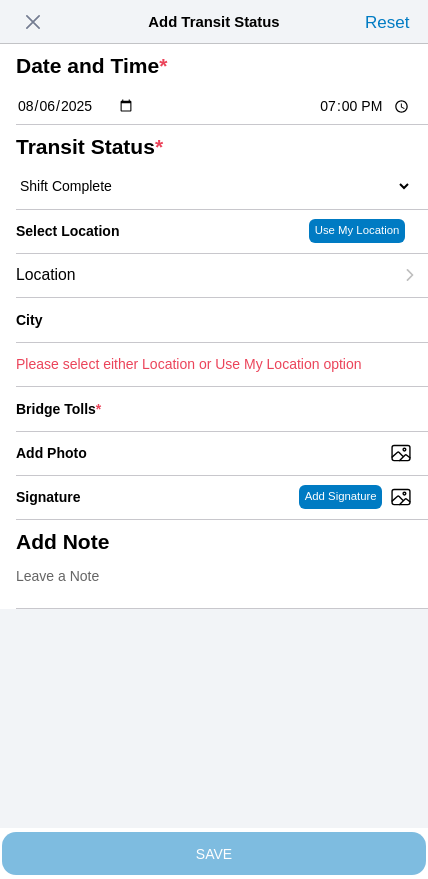click on "Location" 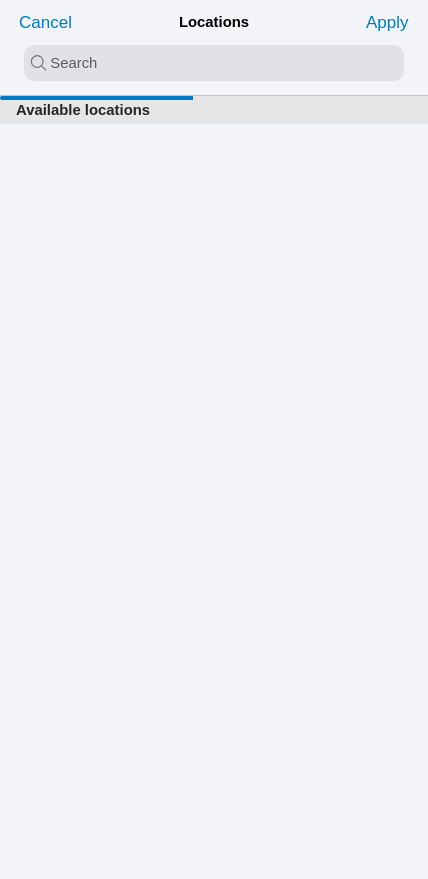 click at bounding box center (214, 63) 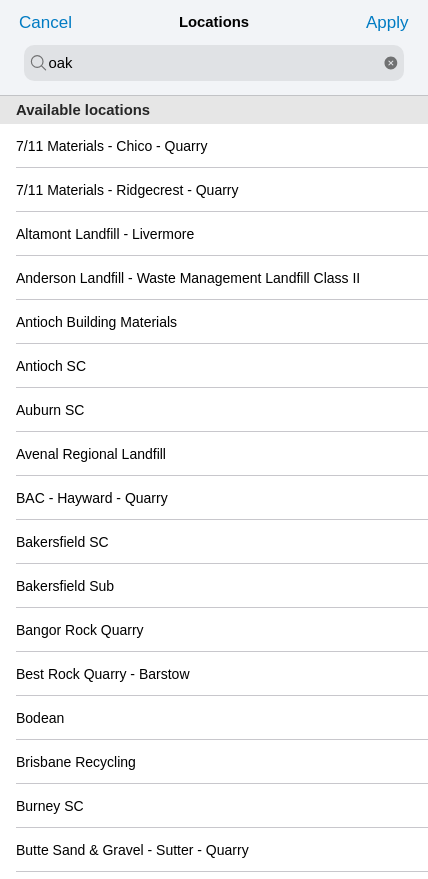 type on "oak" 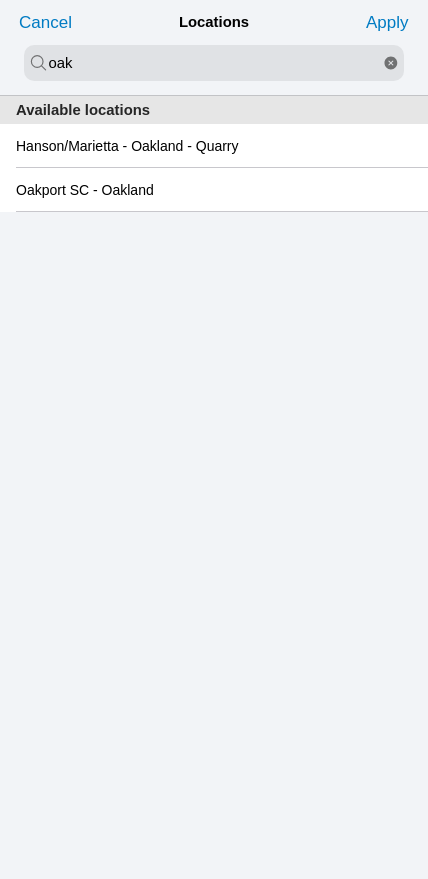 click on "Oakport SC - Oakland" 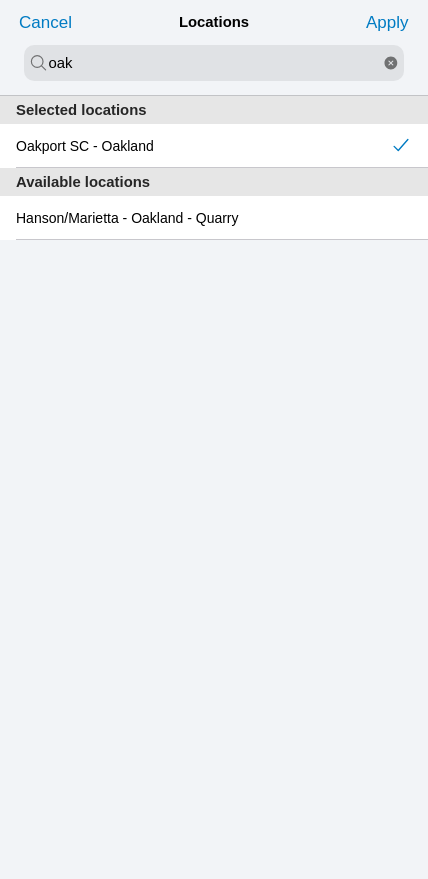 click on "Apply" 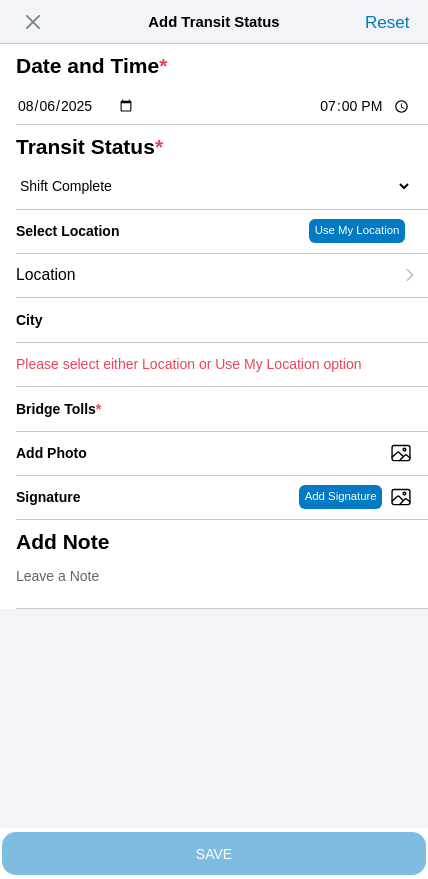 type on "Oakland" 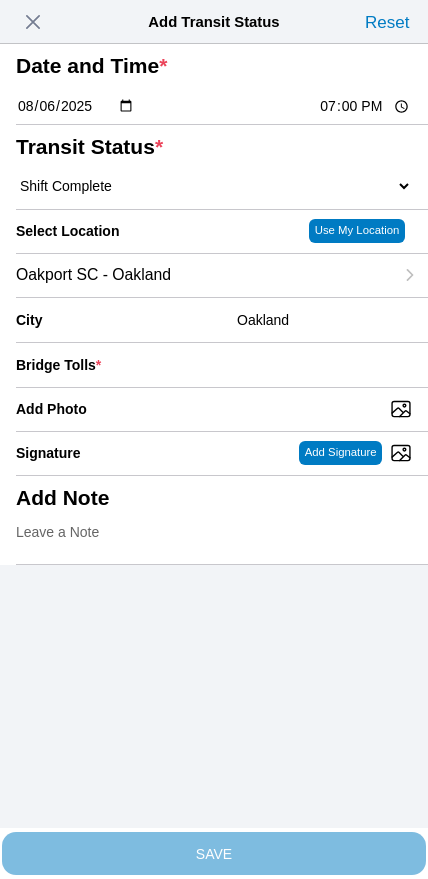click on "Add Photo" at bounding box center [222, 409] 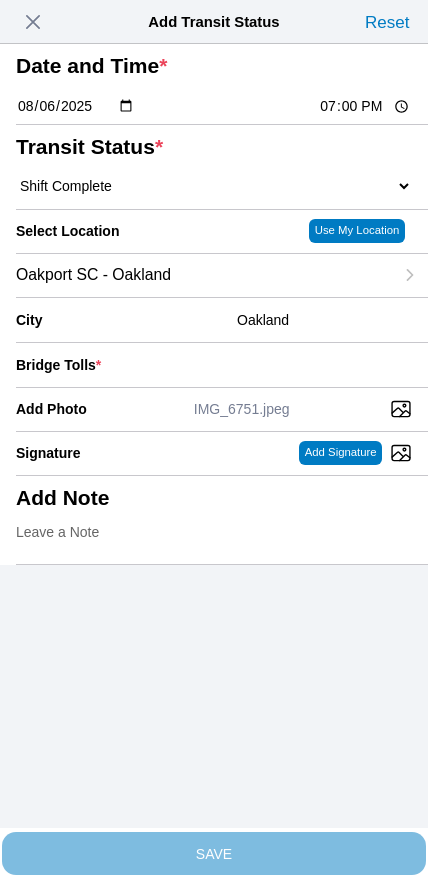 click 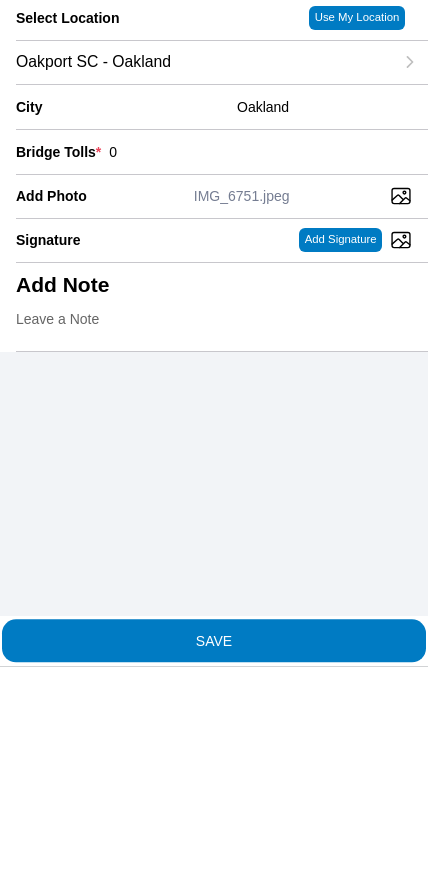 type on "0" 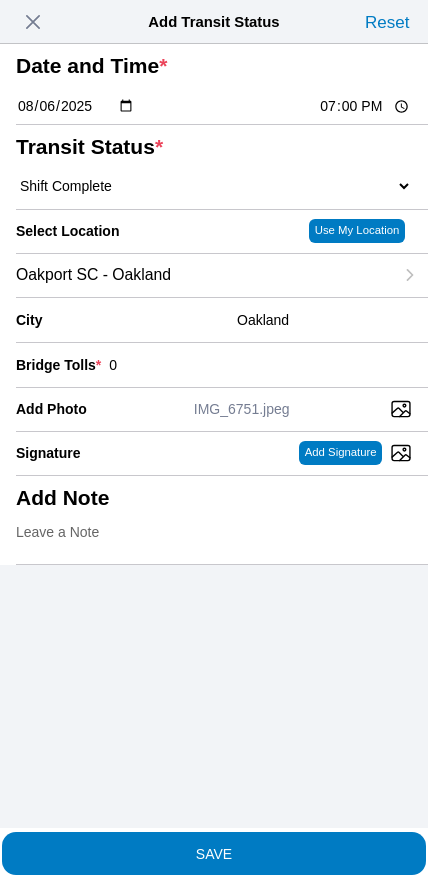 click on "SAVE" 